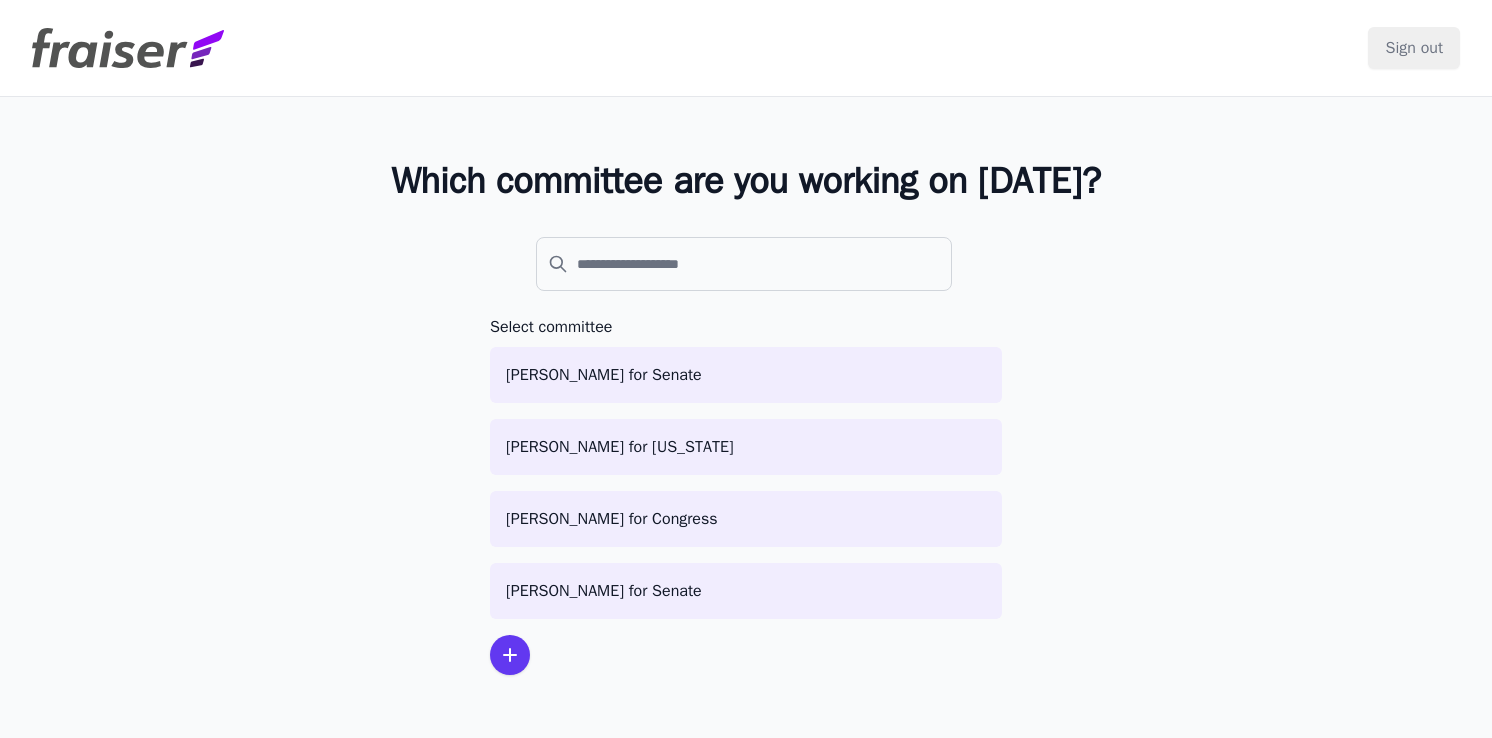 scroll, scrollTop: 0, scrollLeft: 0, axis: both 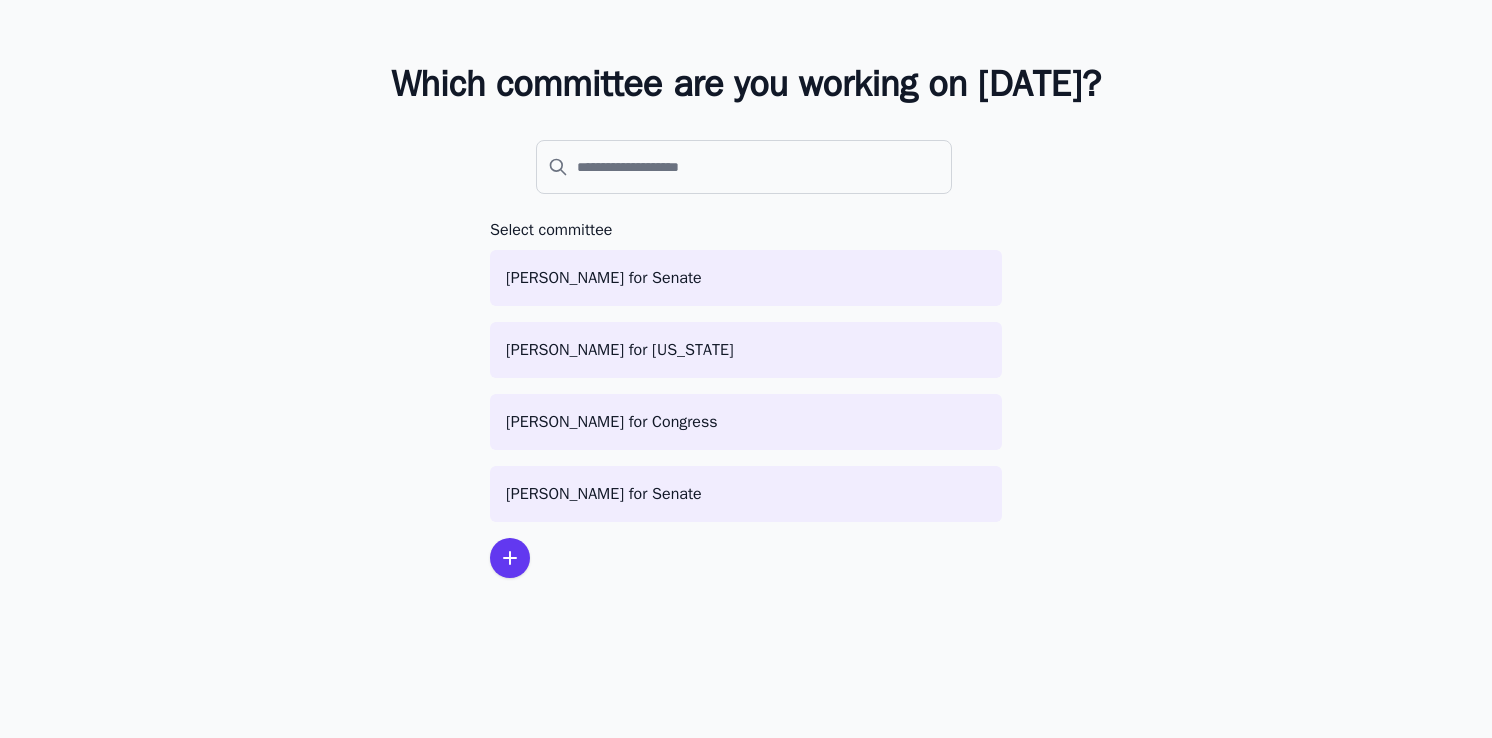 click at bounding box center [510, 558] 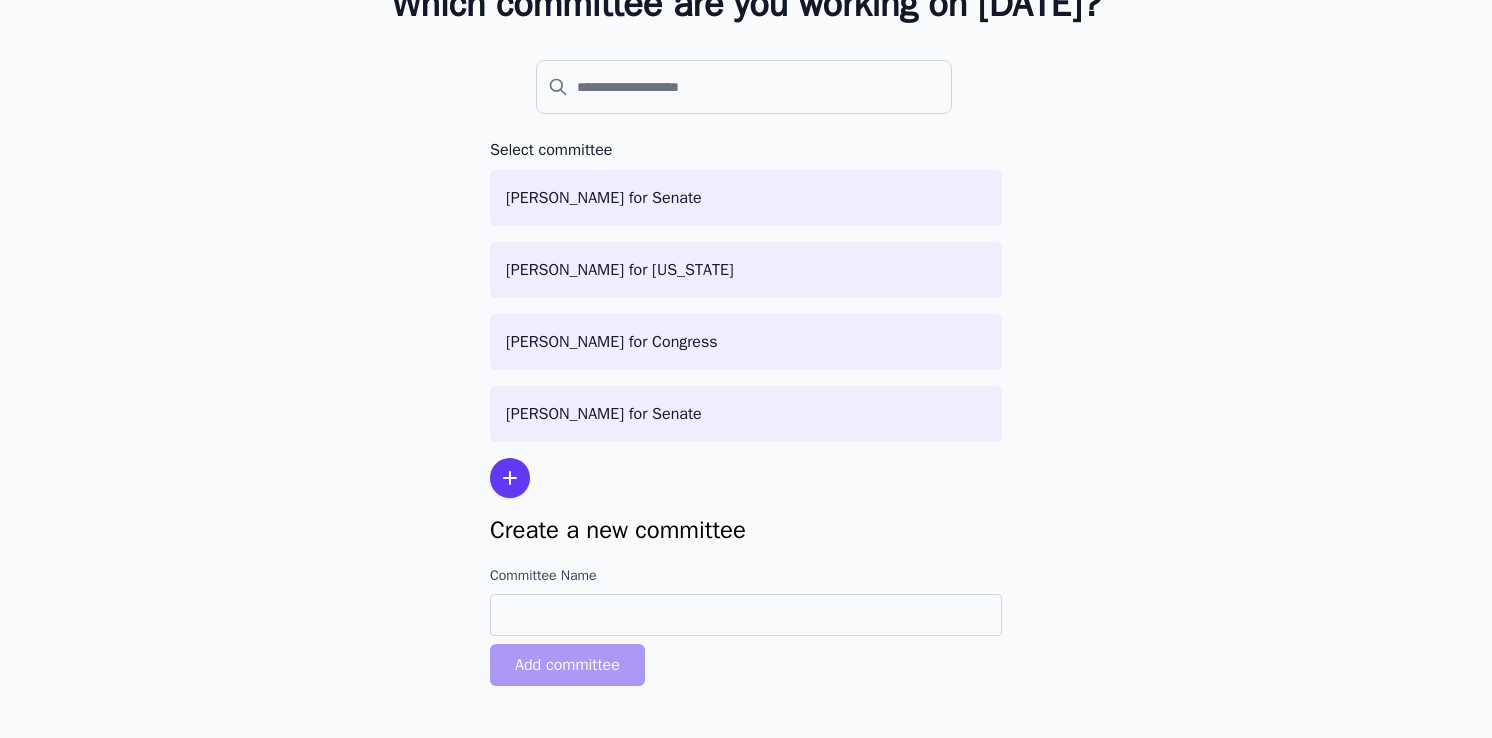 scroll, scrollTop: 197, scrollLeft: 0, axis: vertical 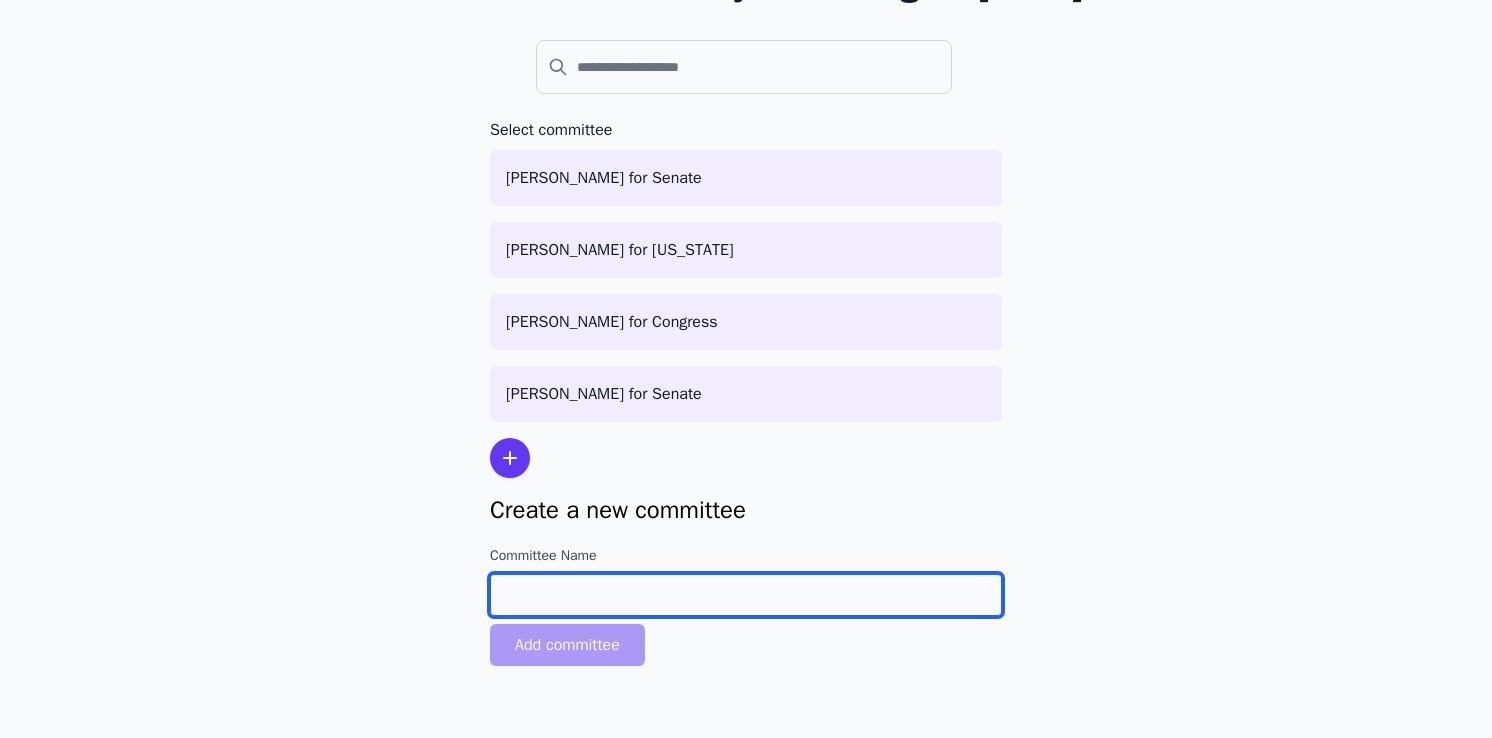 click on "Committee Name" at bounding box center [746, 595] 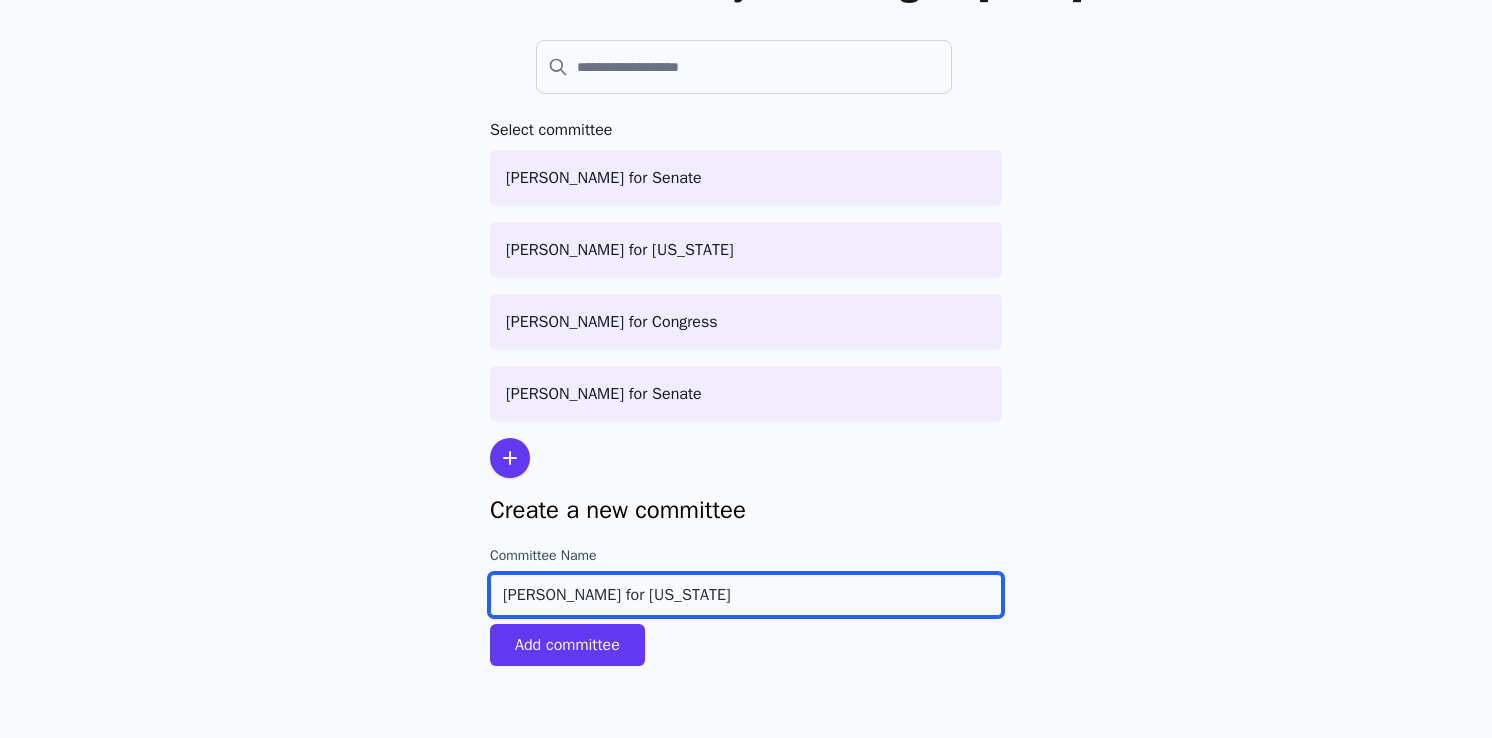 type on "[PERSON_NAME] for [US_STATE]" 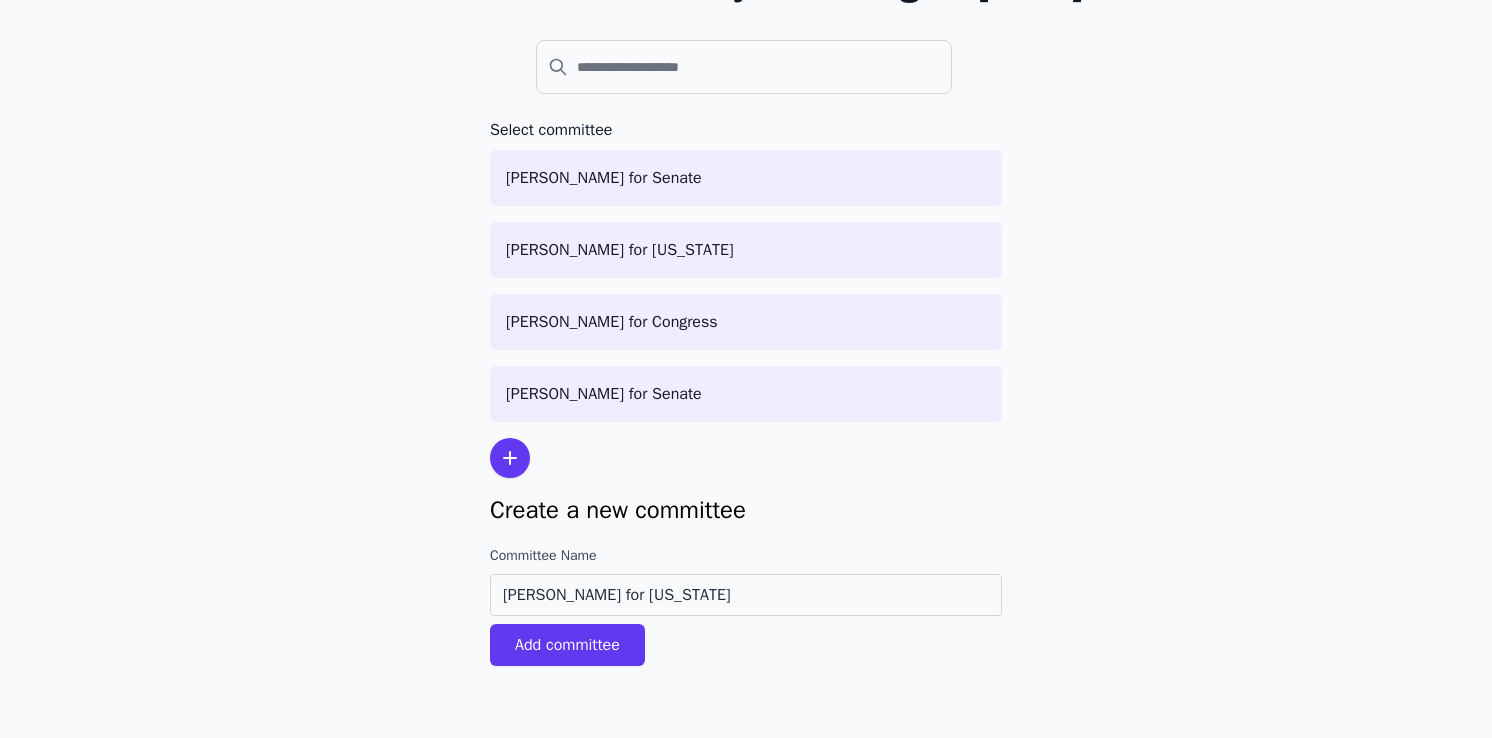 click on "Which committee are you working on today?       Select committee   Mallory McMorrow for Senate   Pam Stevenson for Kentucky   Mike Sacks for Congress   Adam Schiff for Senate       Create a new committee   Committee Name   Peggy Flanagan for Minnesota     Add committee" at bounding box center (746, 319) 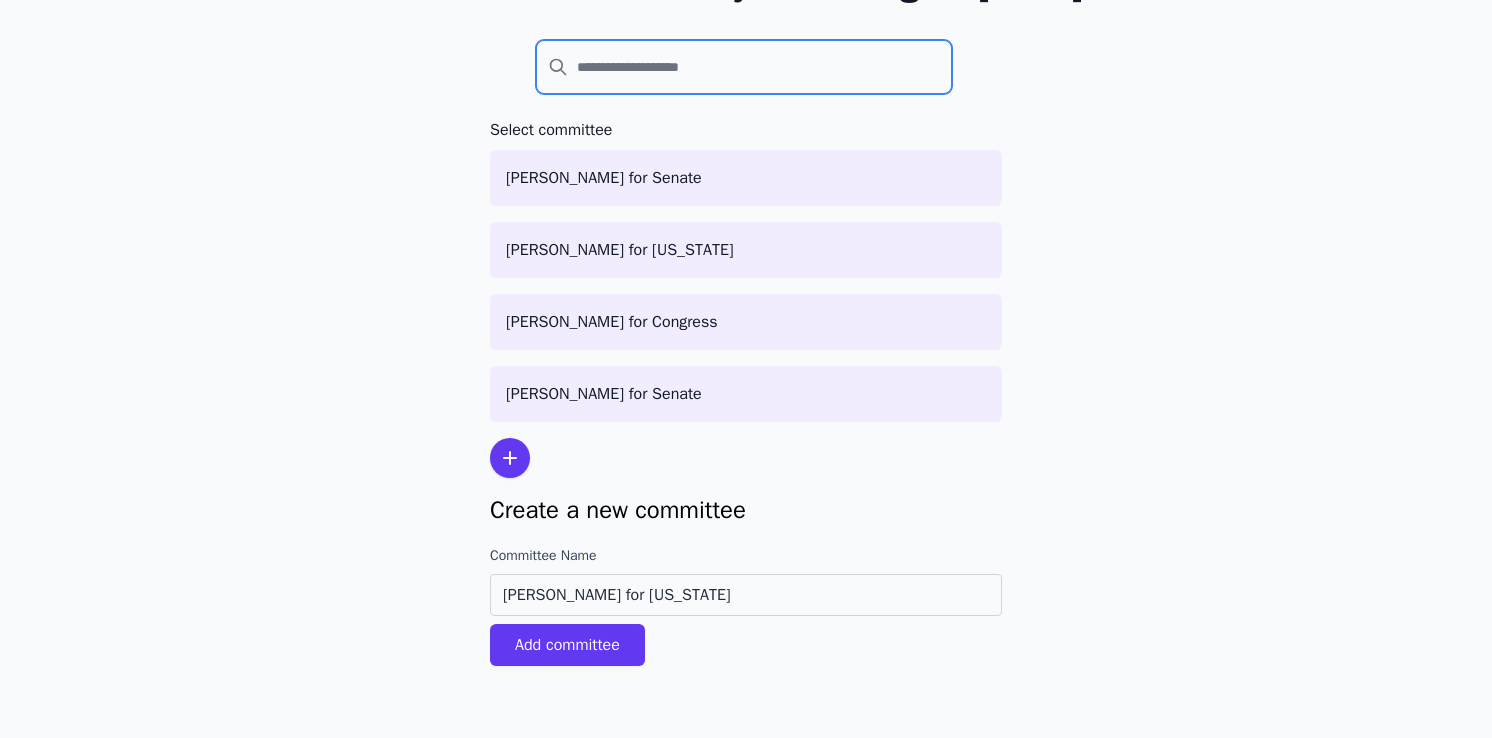 click at bounding box center [744, 67] 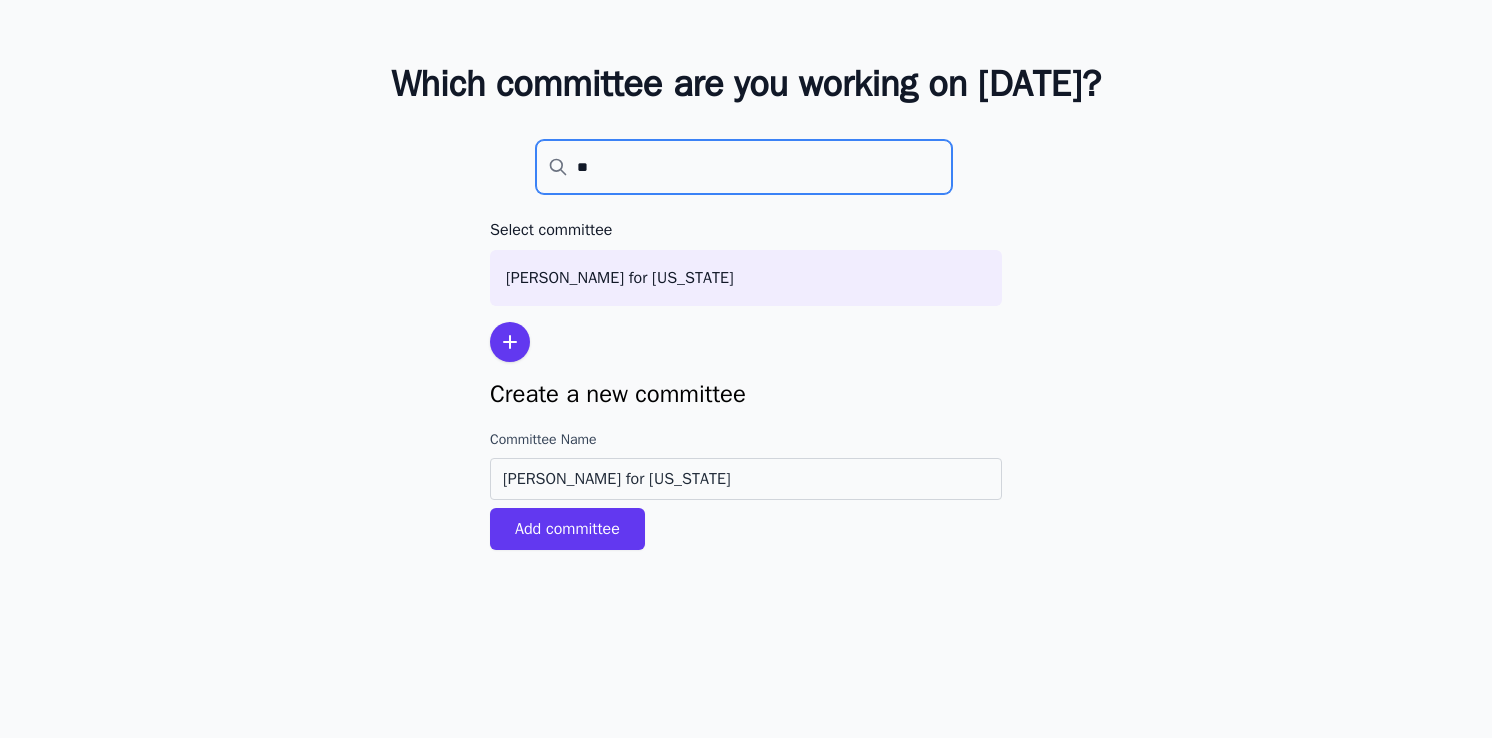 scroll, scrollTop: 97, scrollLeft: 0, axis: vertical 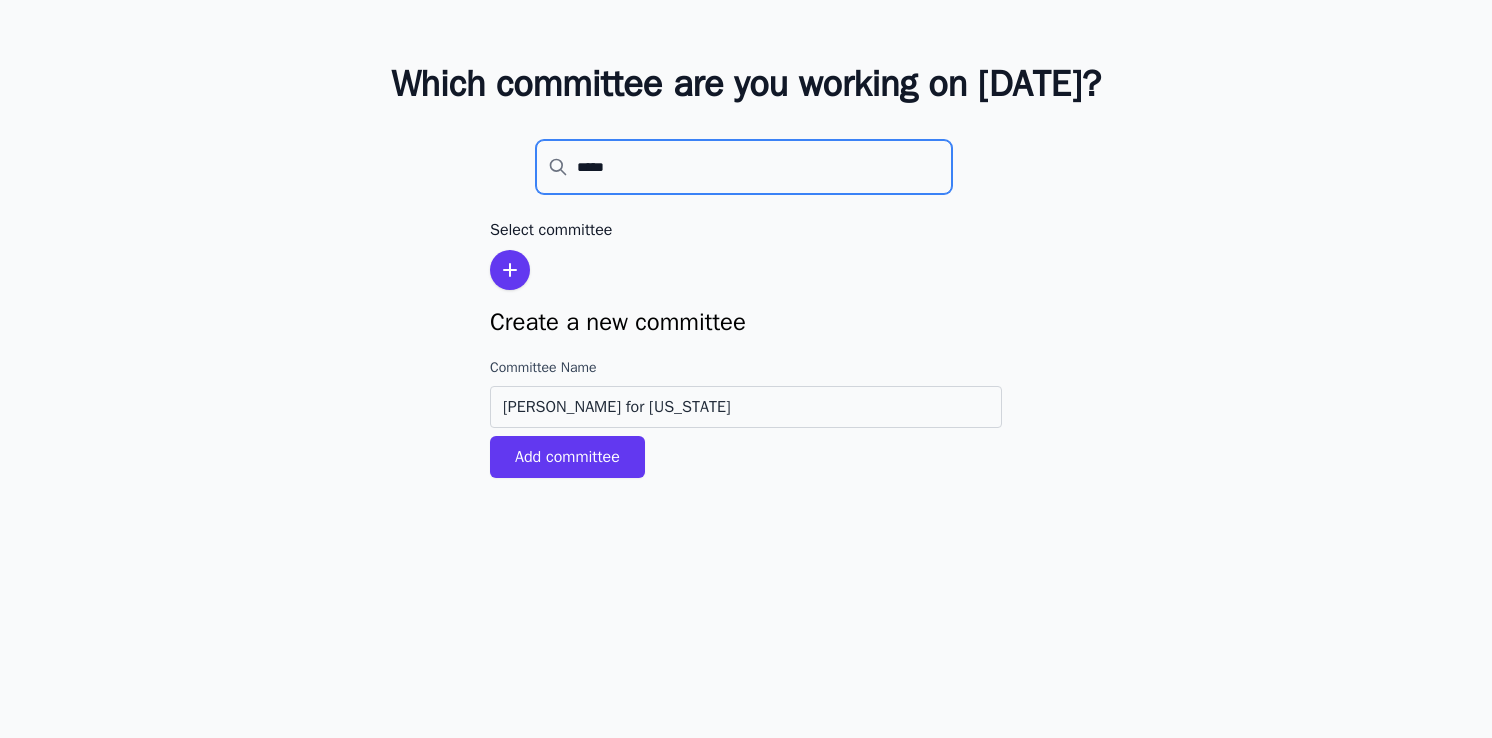 type on "*****" 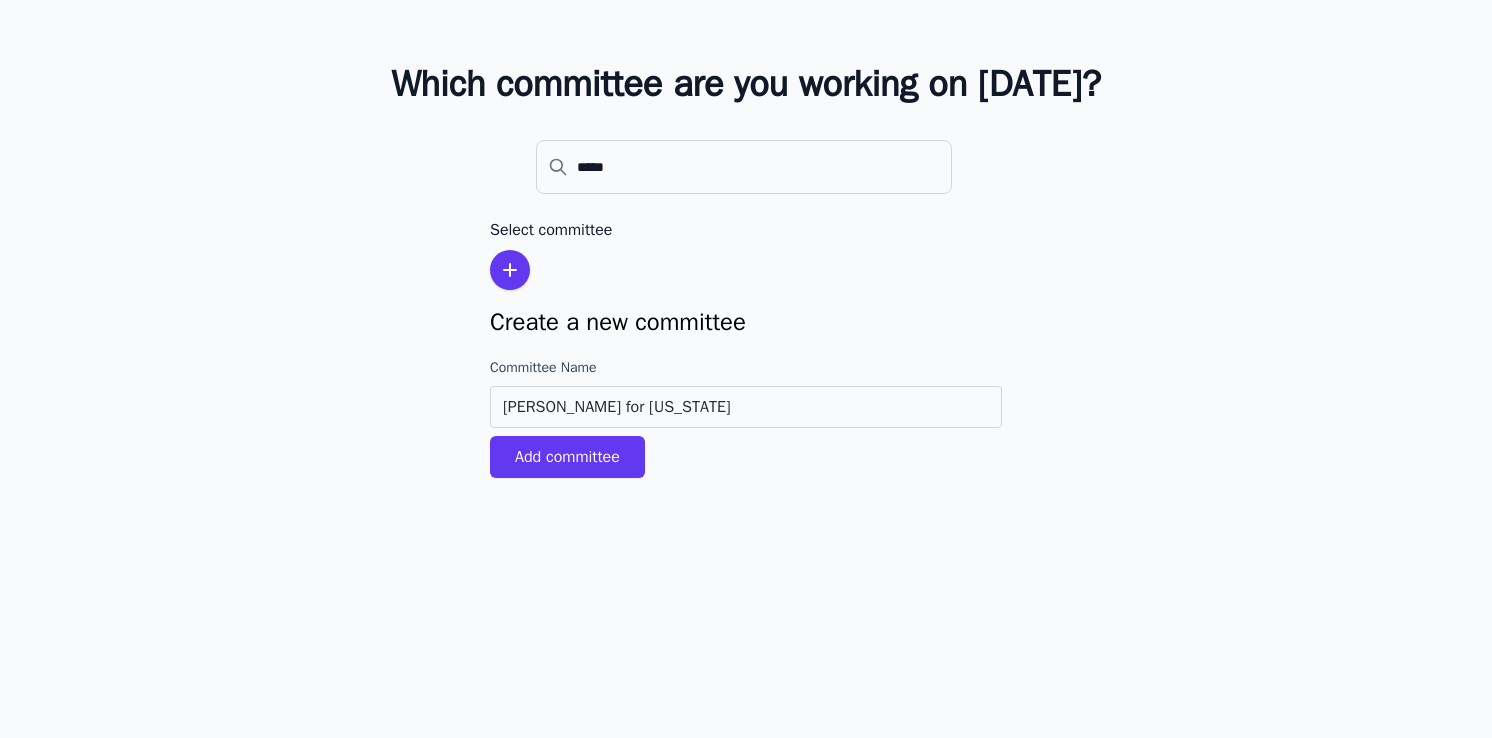 click on "Which committee are you working on today?     *****   Select committee       Create a new committee   Committee Name   Peggy Flanagan for Minnesota     Add committee" at bounding box center (746, 275) 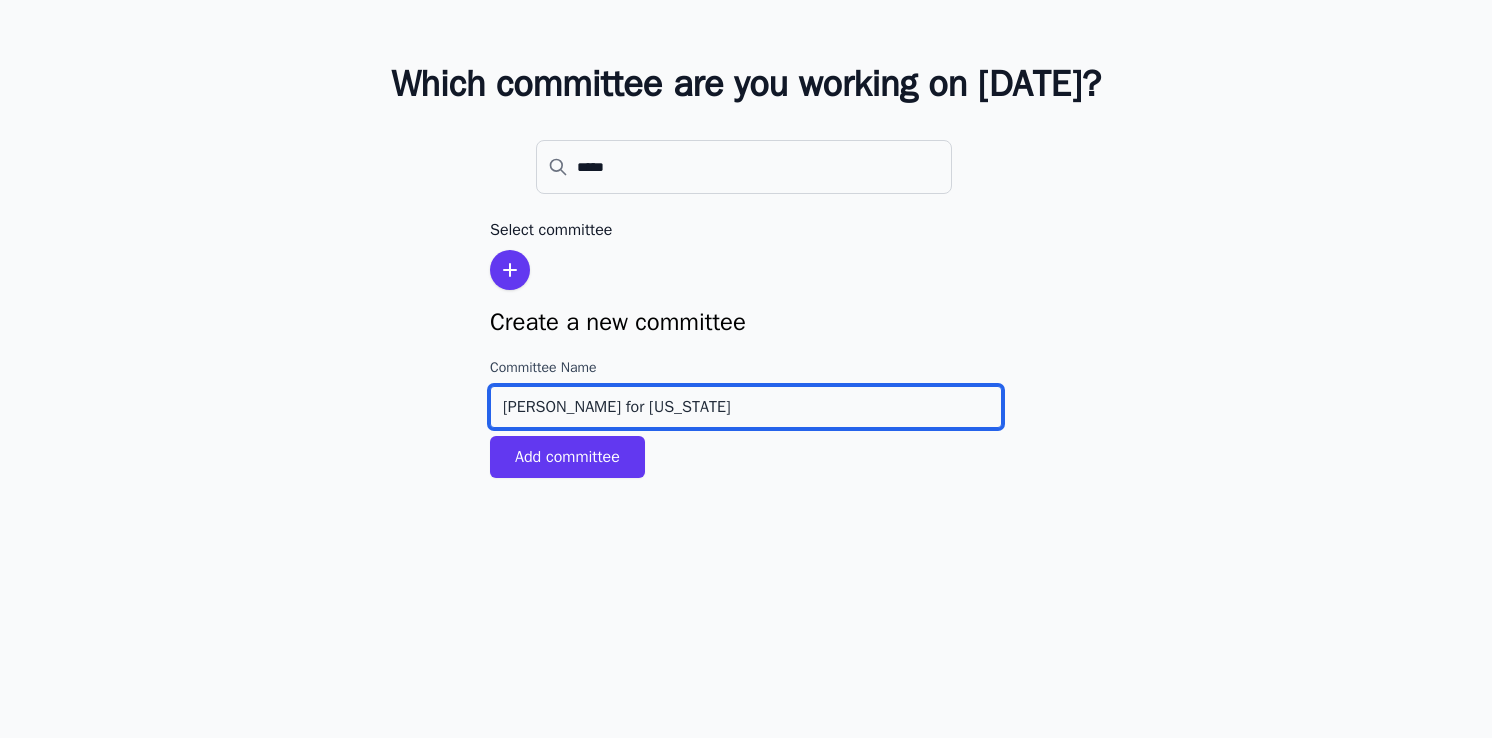 click on "[PERSON_NAME] for [US_STATE]" at bounding box center [746, 407] 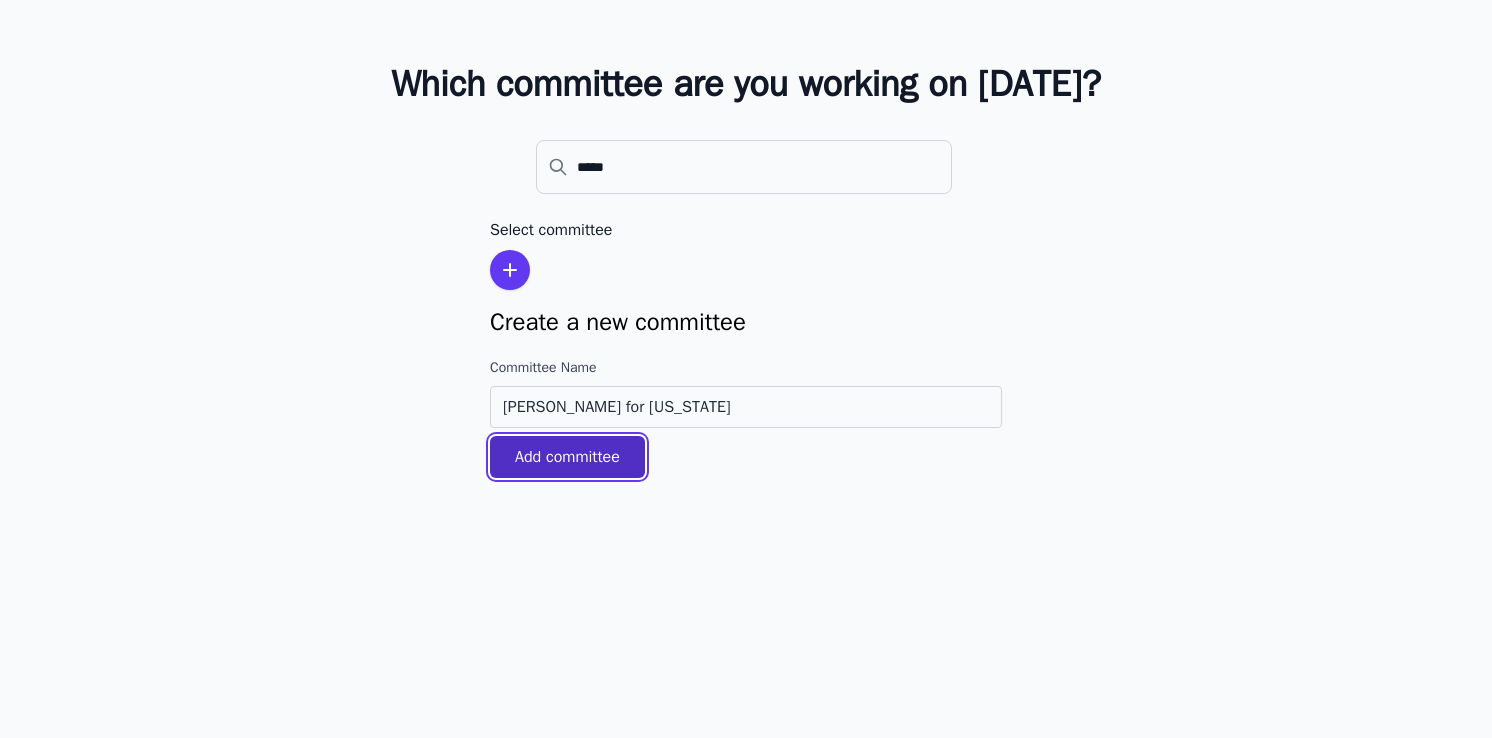 click on "Add committee" at bounding box center (567, 457) 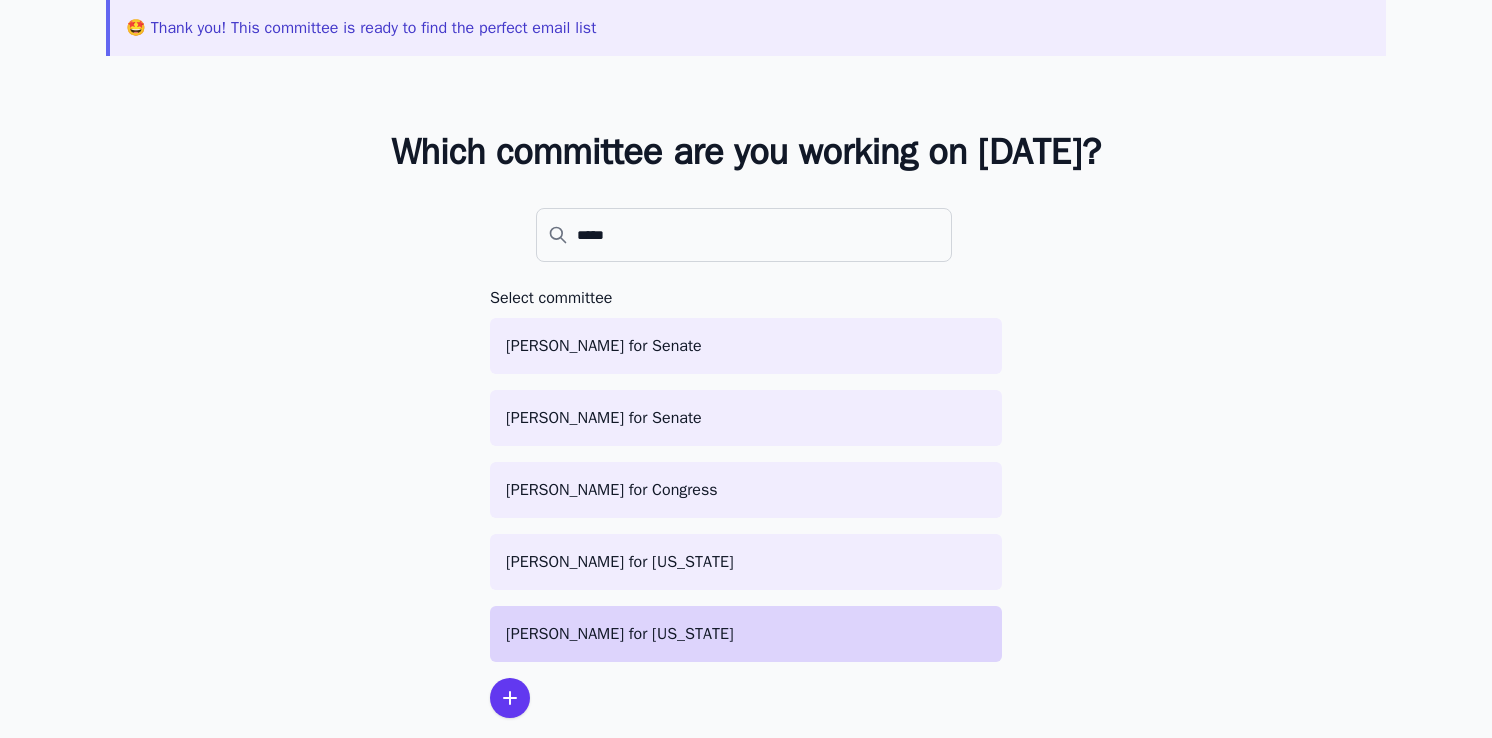 click on "[PERSON_NAME] for [US_STATE]" at bounding box center [746, 634] 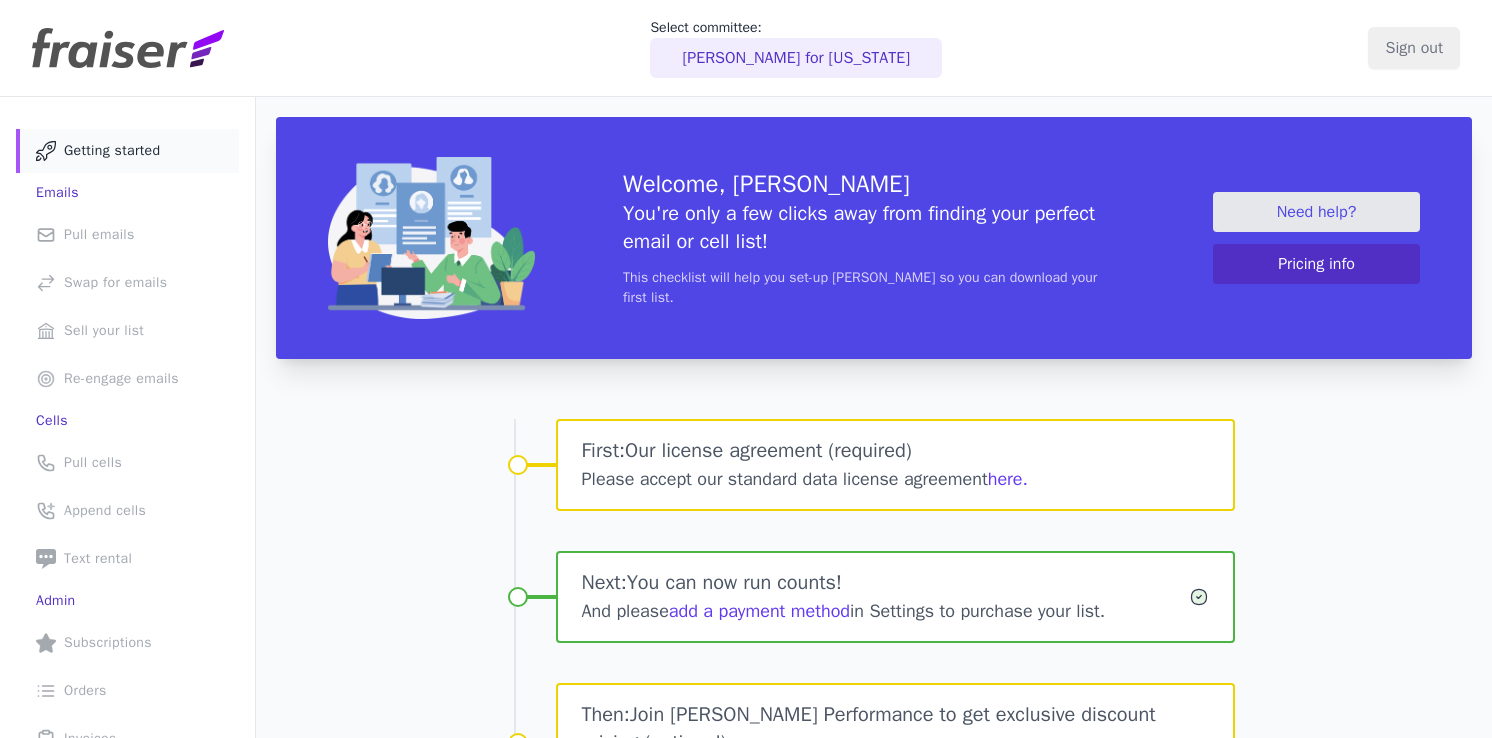 scroll, scrollTop: 0, scrollLeft: 0, axis: both 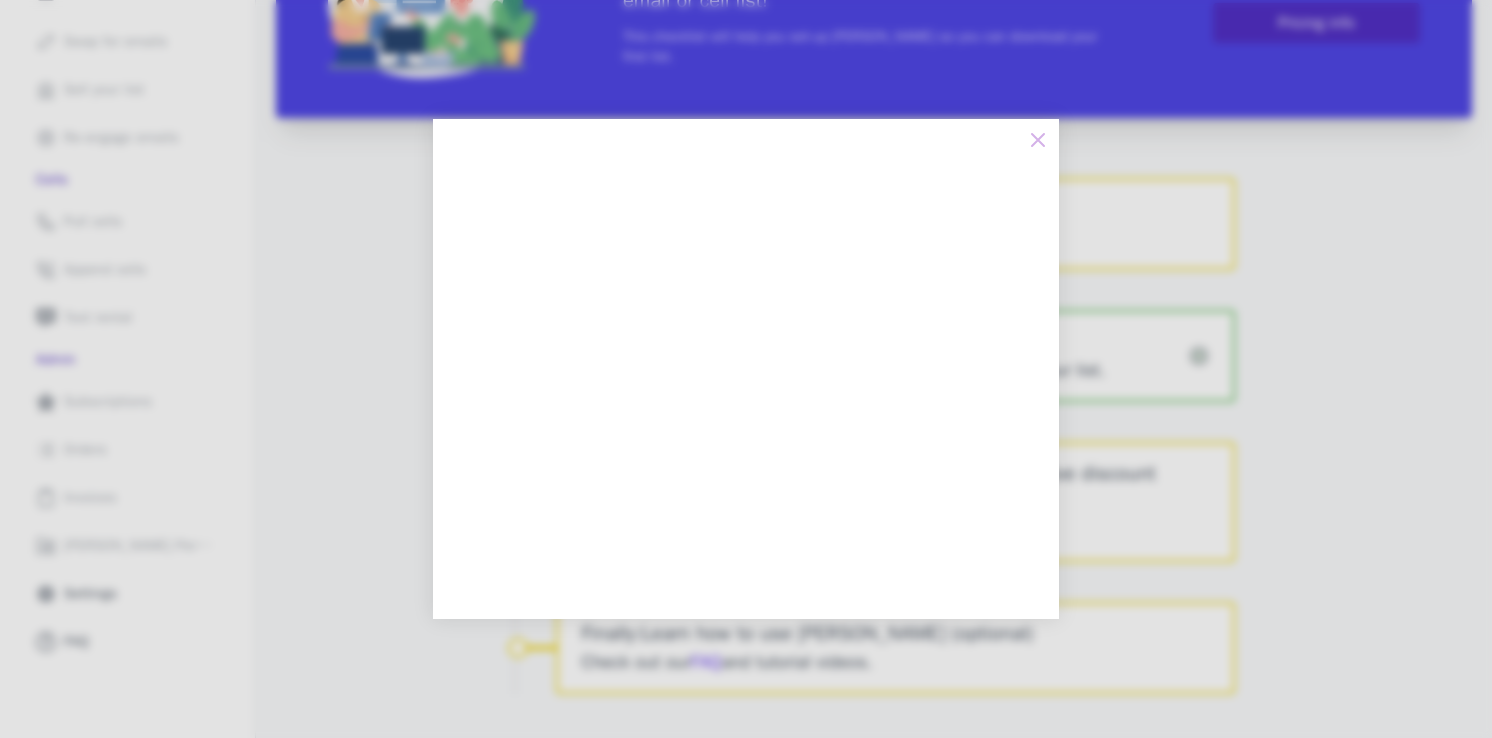 click 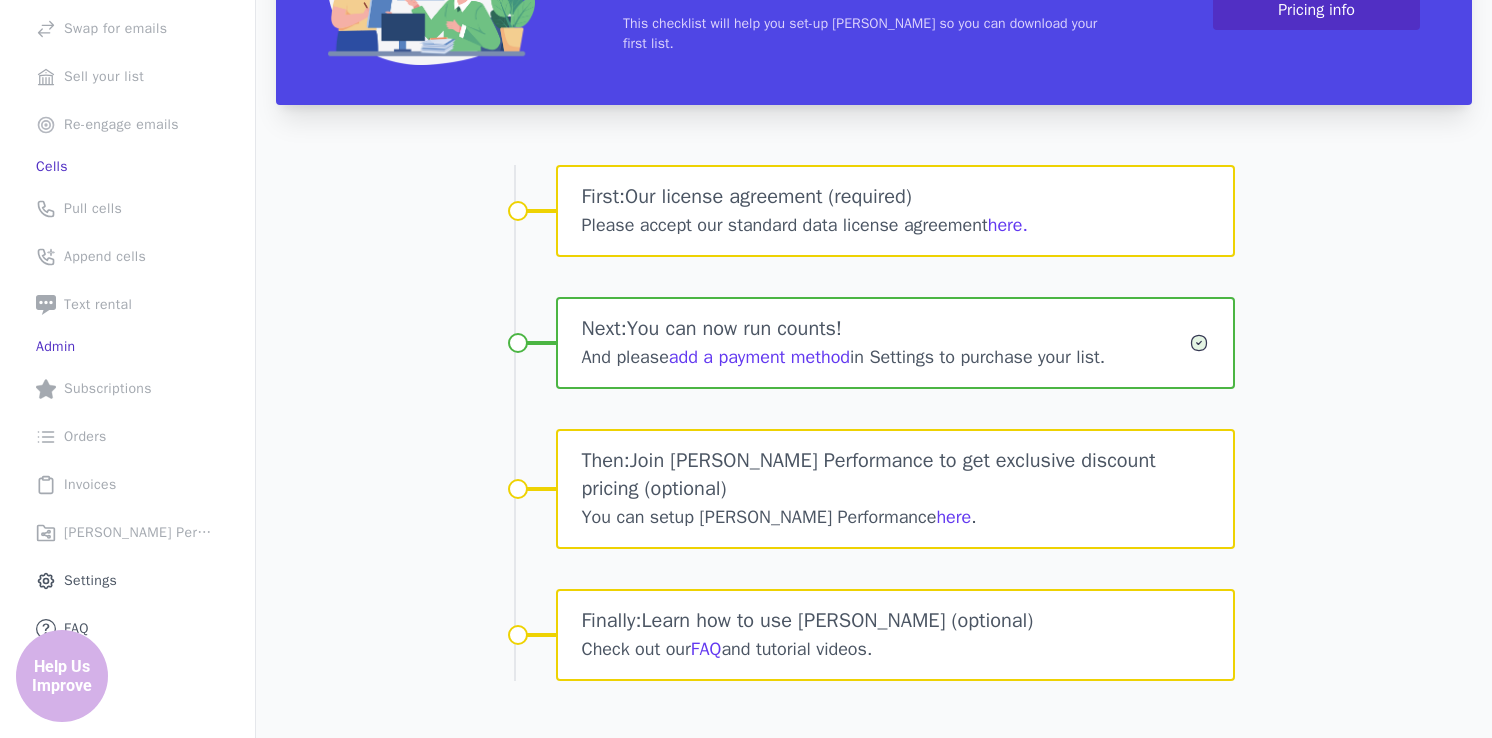 scroll, scrollTop: 277, scrollLeft: 0, axis: vertical 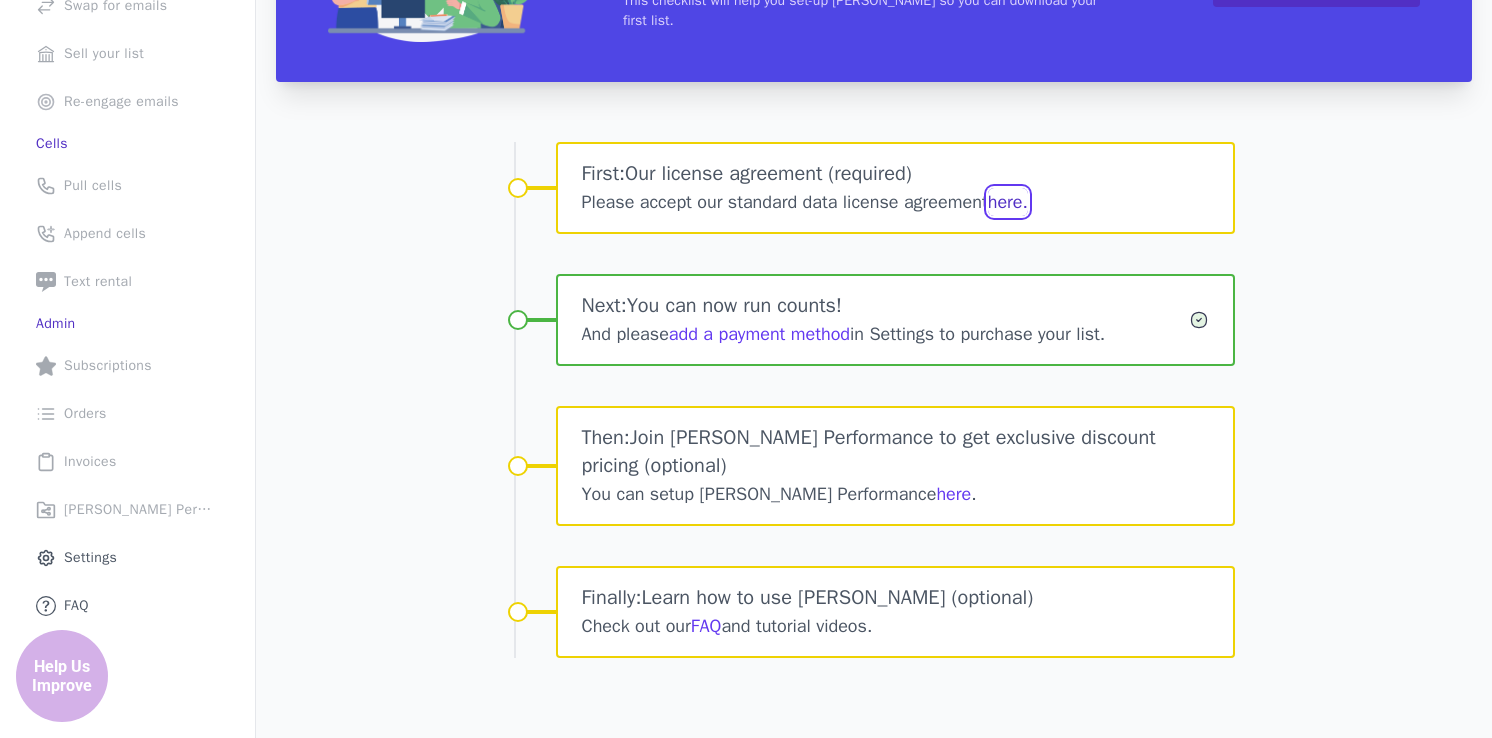 click on "here." at bounding box center (1008, 202) 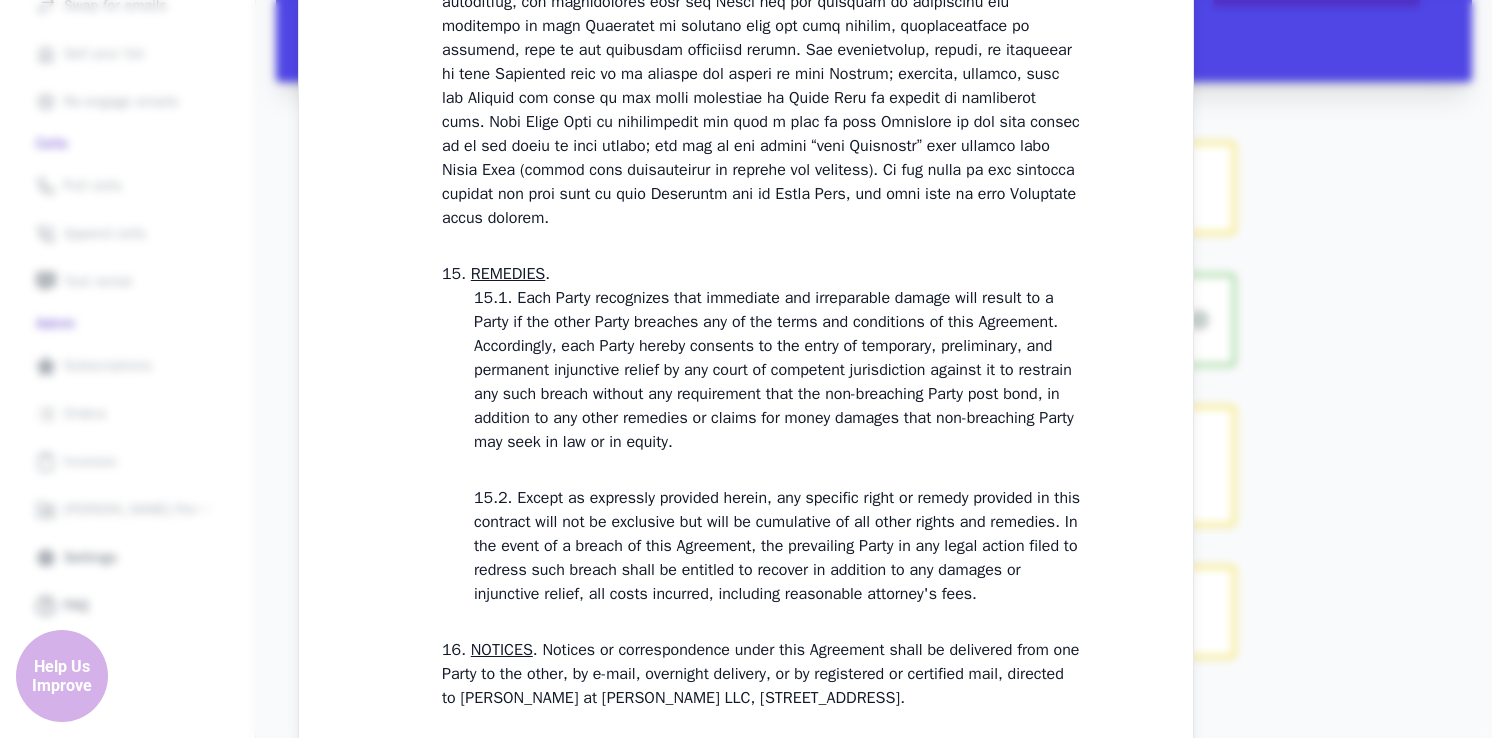 scroll, scrollTop: 5837, scrollLeft: 0, axis: vertical 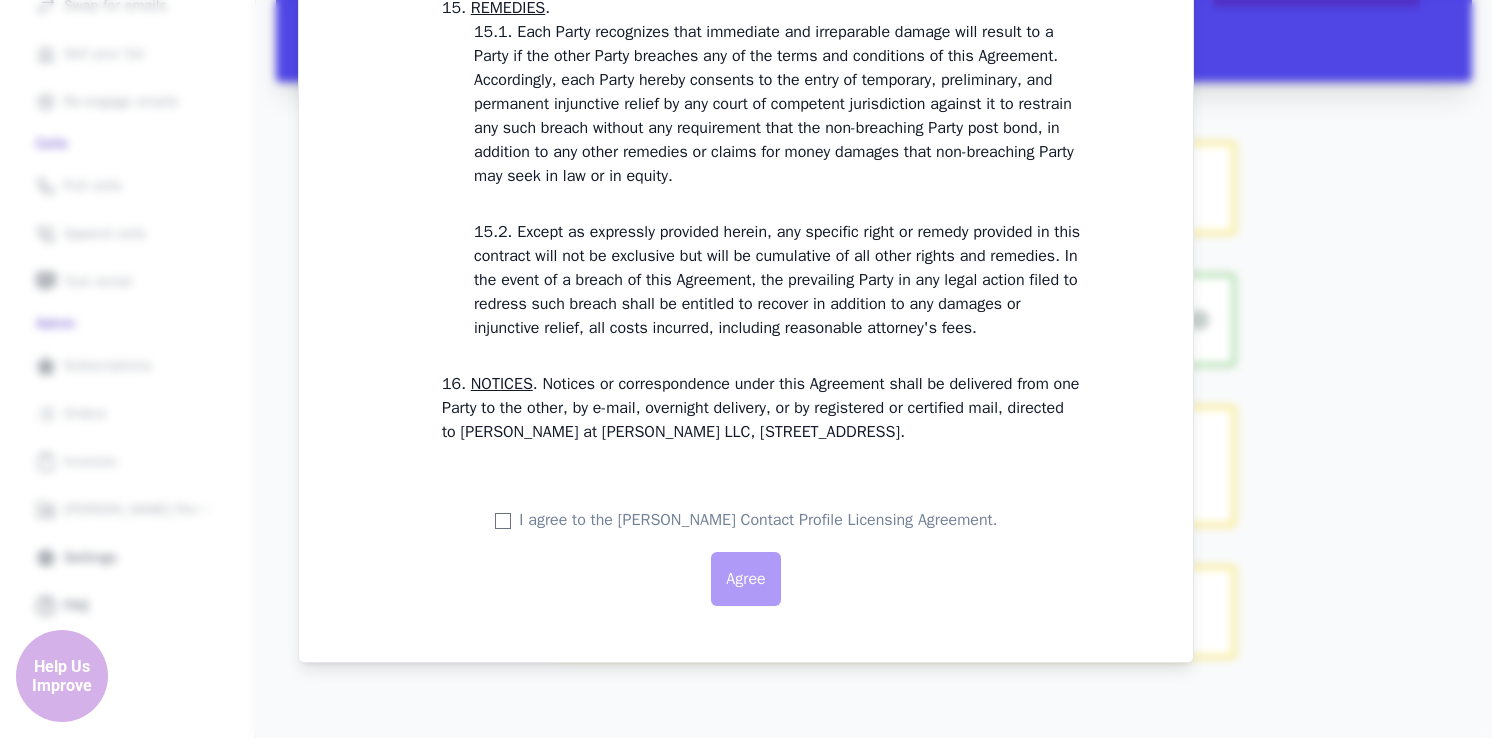 click on "I agree to the Fraiser Contact Profile Licensing Agreement." at bounding box center [758, 520] 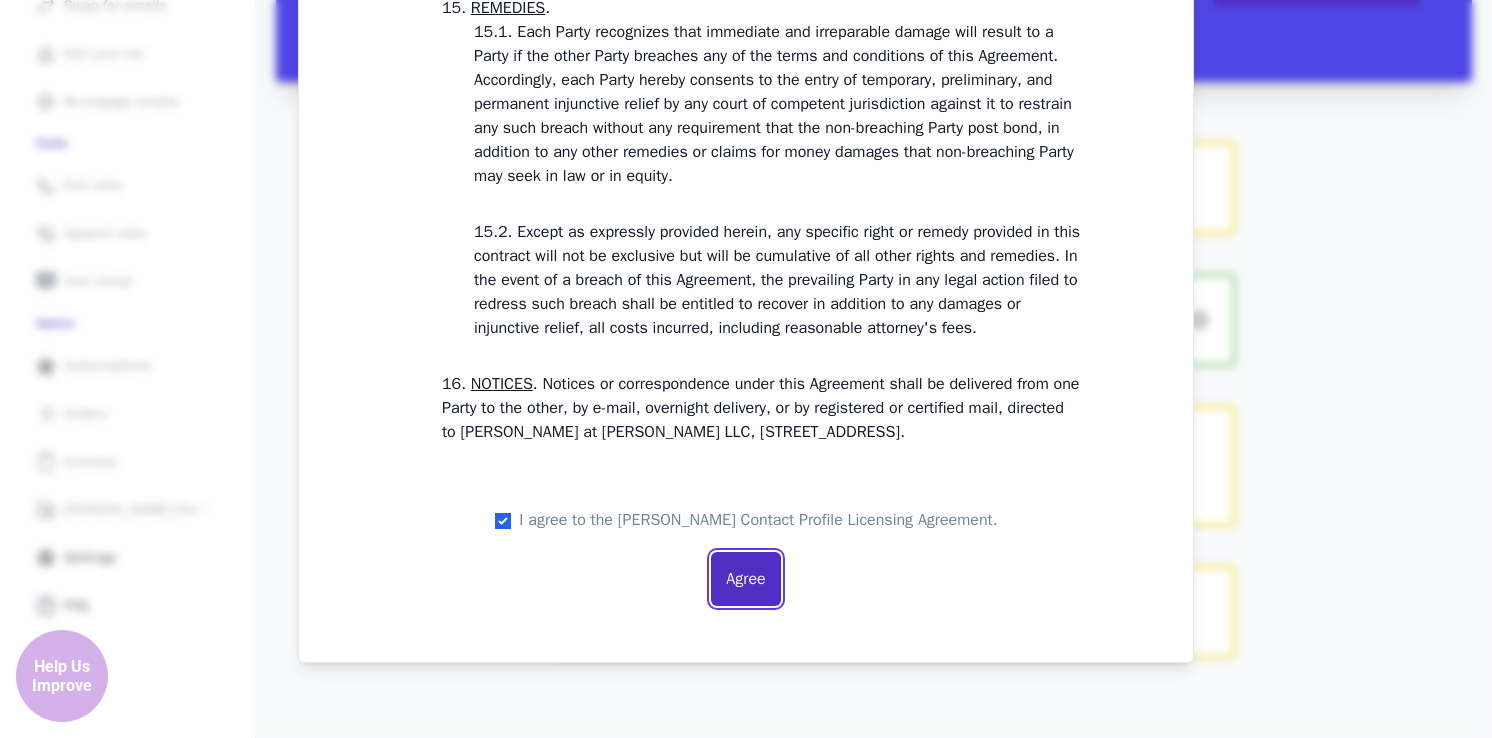 click on "Agree" at bounding box center [745, 579] 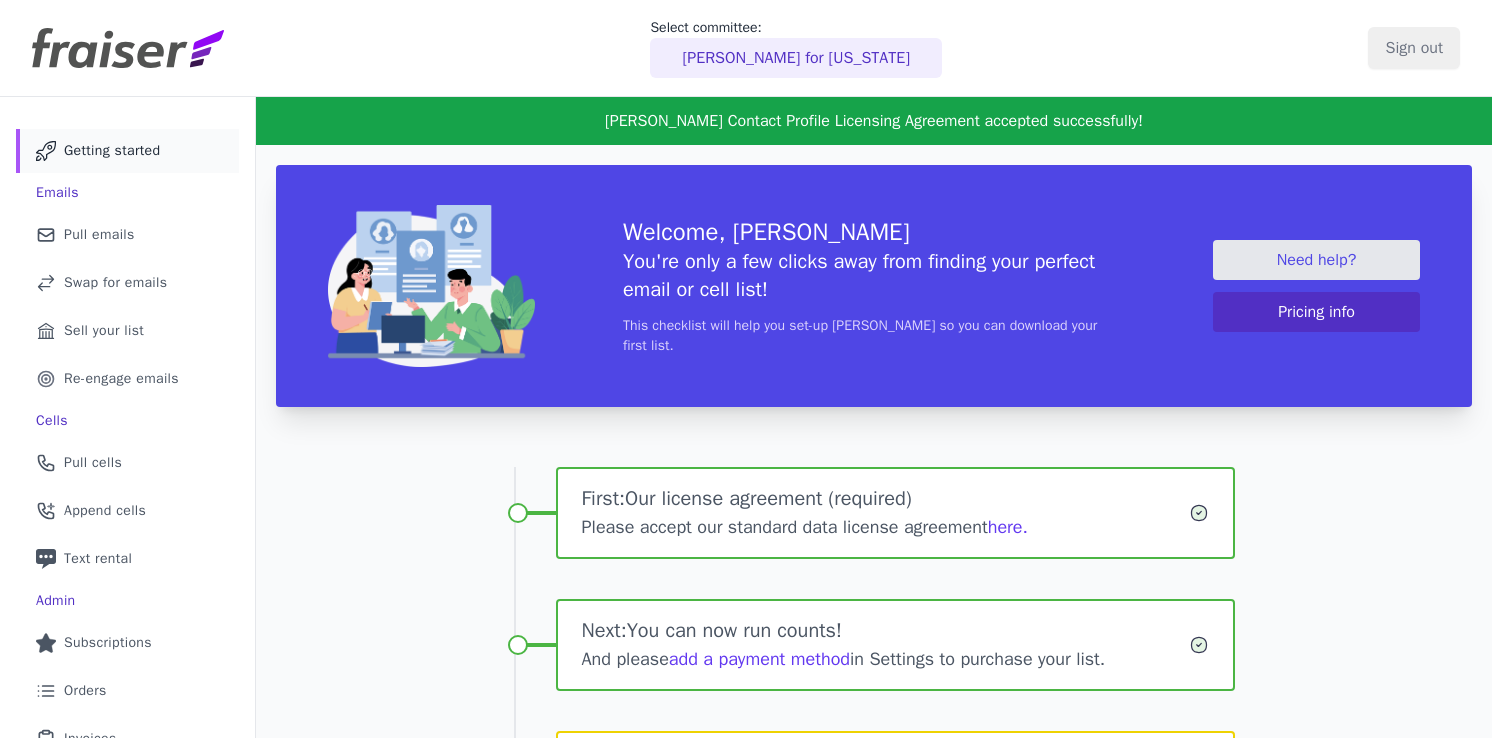 scroll, scrollTop: 0, scrollLeft: 0, axis: both 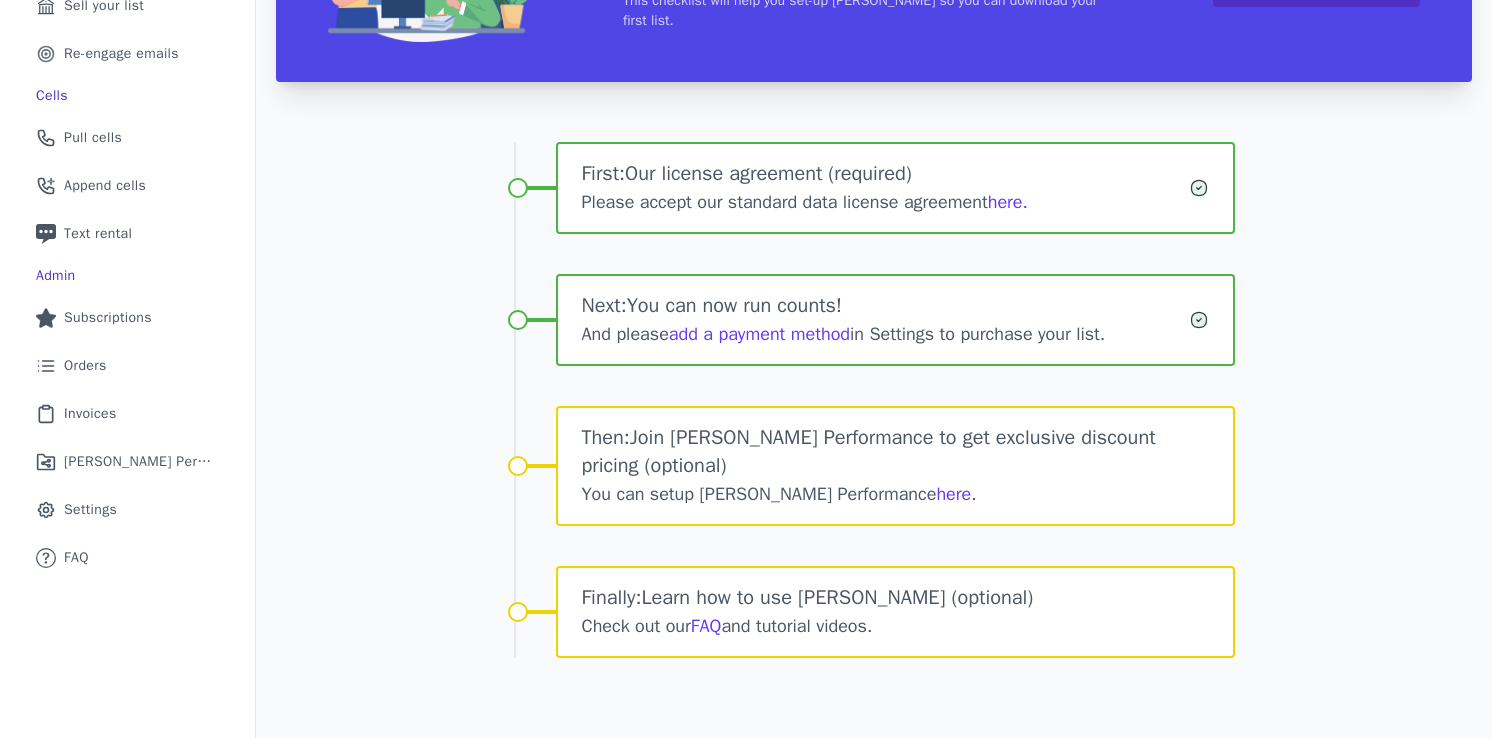 drag, startPoint x: 721, startPoint y: 443, endPoint x: 813, endPoint y: 503, distance: 109.83624 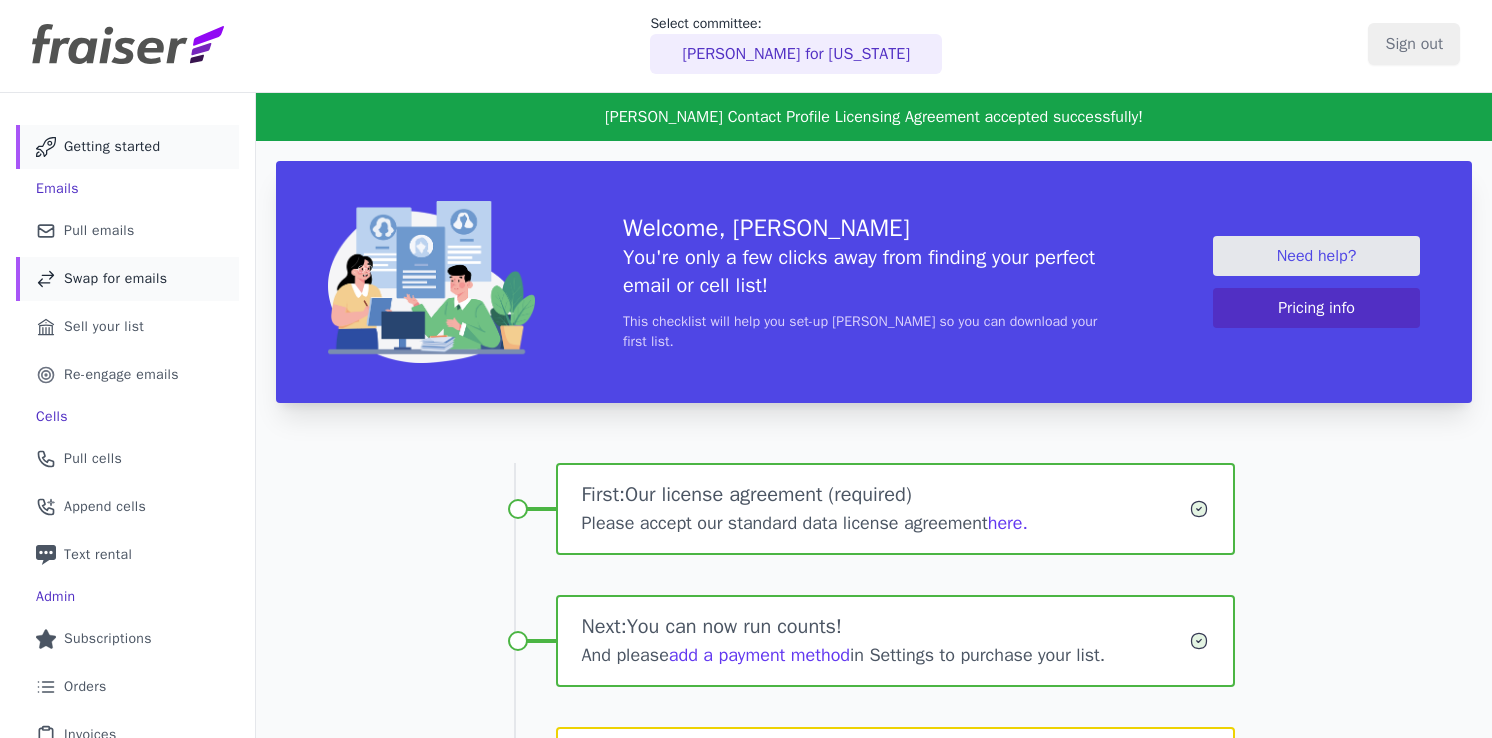 scroll, scrollTop: 0, scrollLeft: 0, axis: both 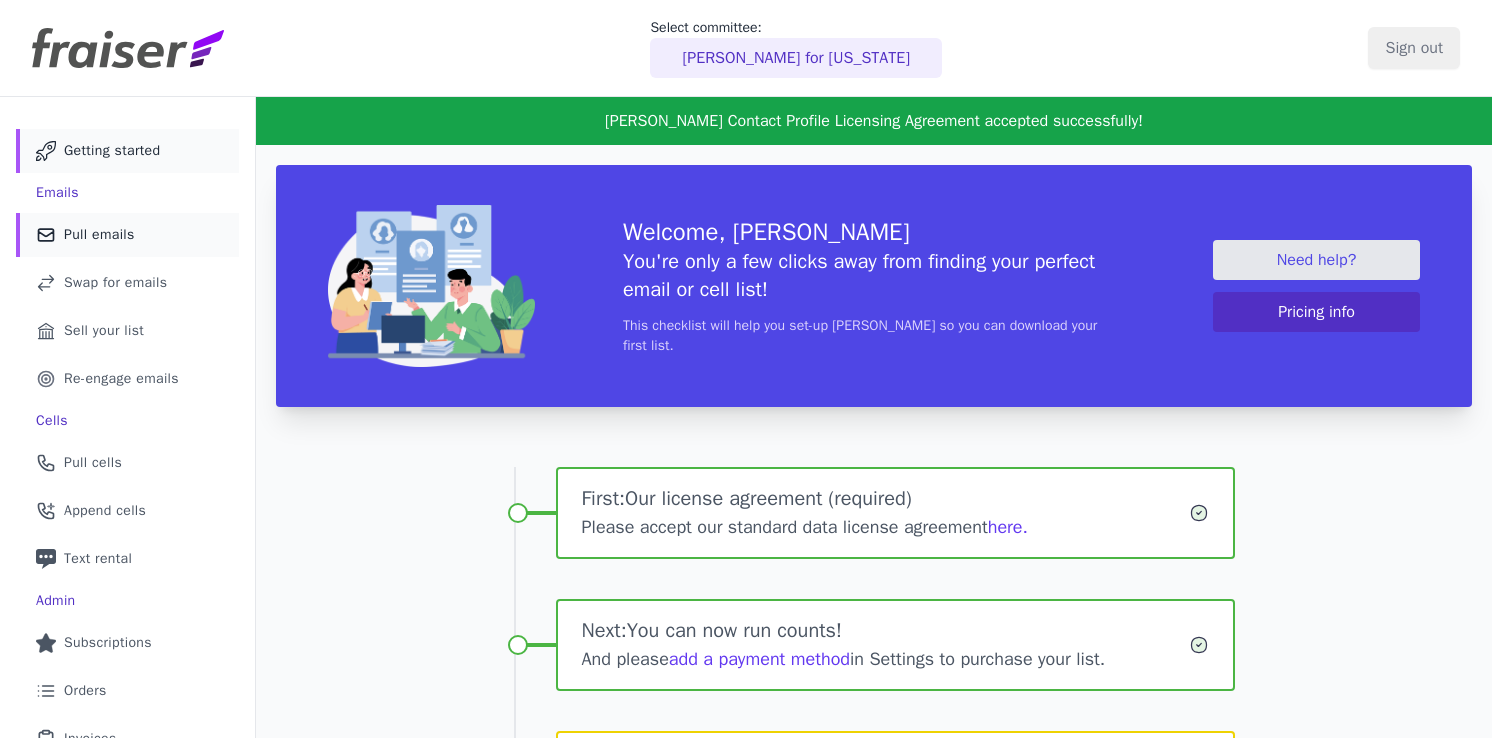 click on "Pull emails" at bounding box center [99, 235] 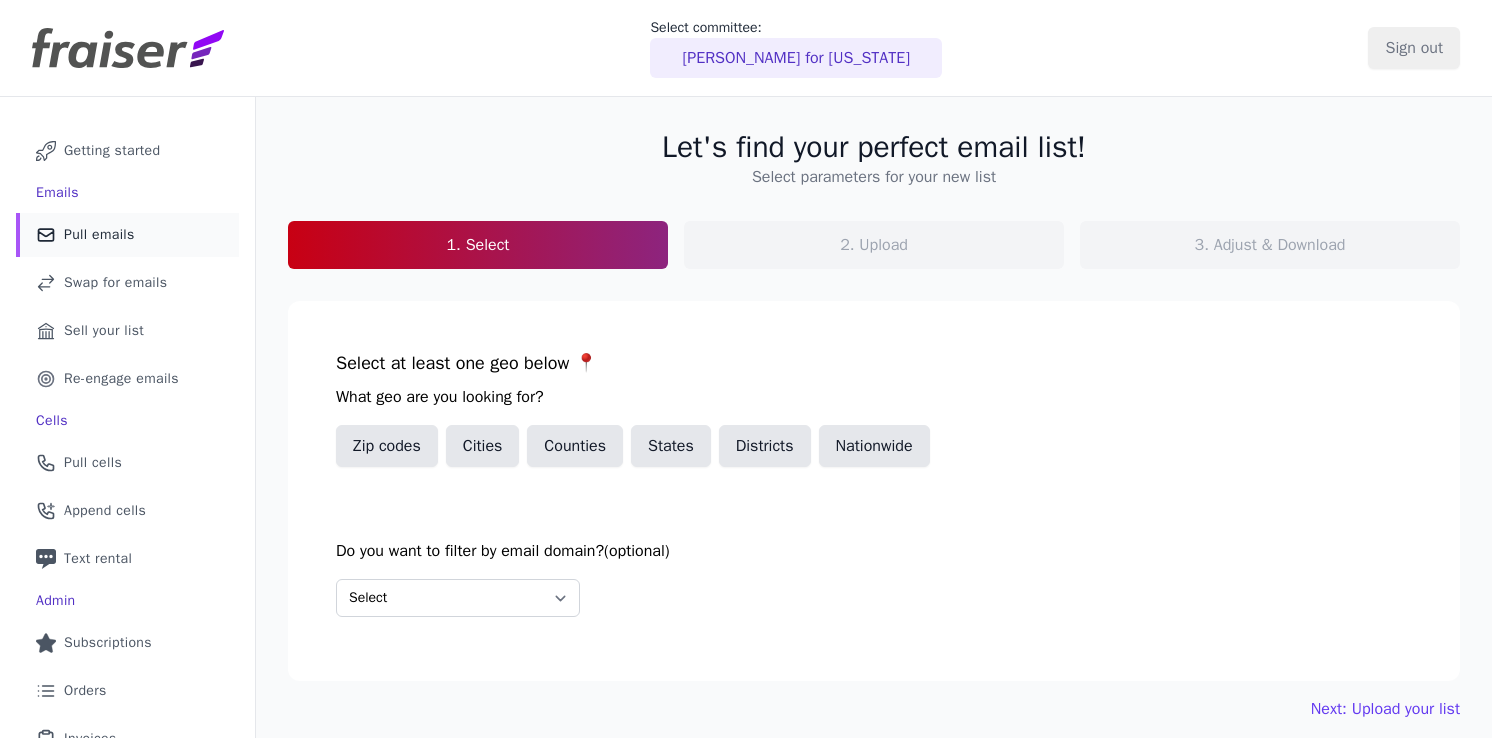 scroll, scrollTop: 0, scrollLeft: 0, axis: both 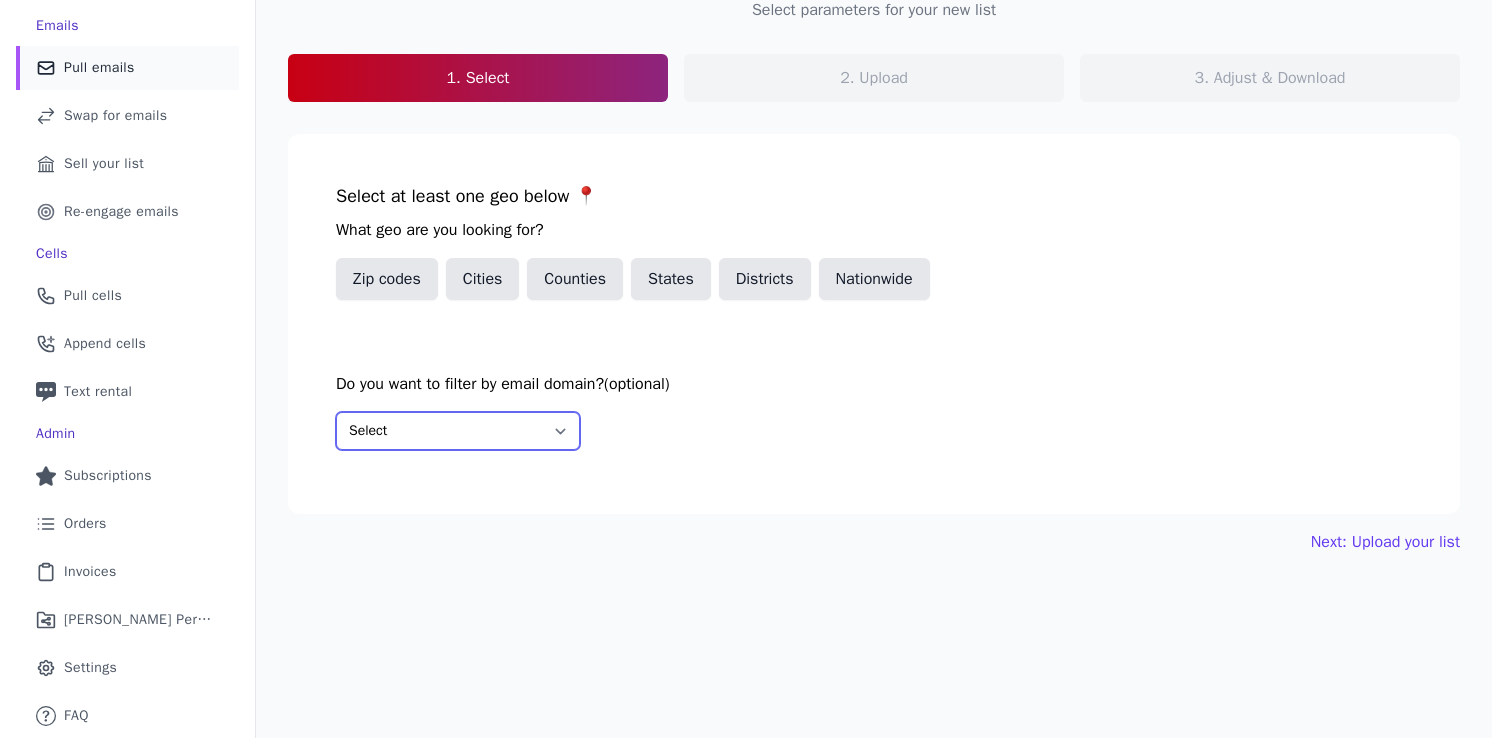 click on "Select Include only these domains Include none of these domains" at bounding box center [458, 431] 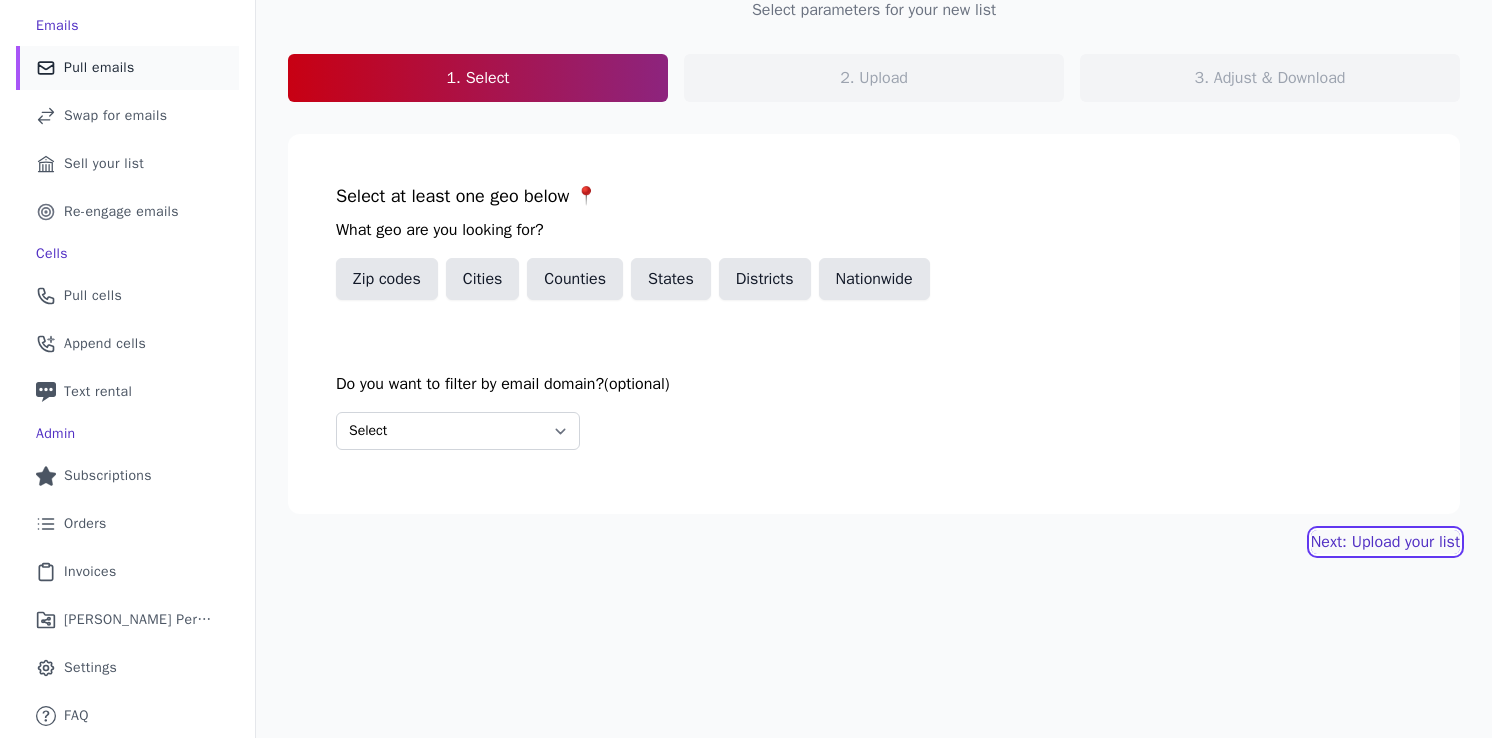 click on "Next: Upload your list" at bounding box center [1385, 542] 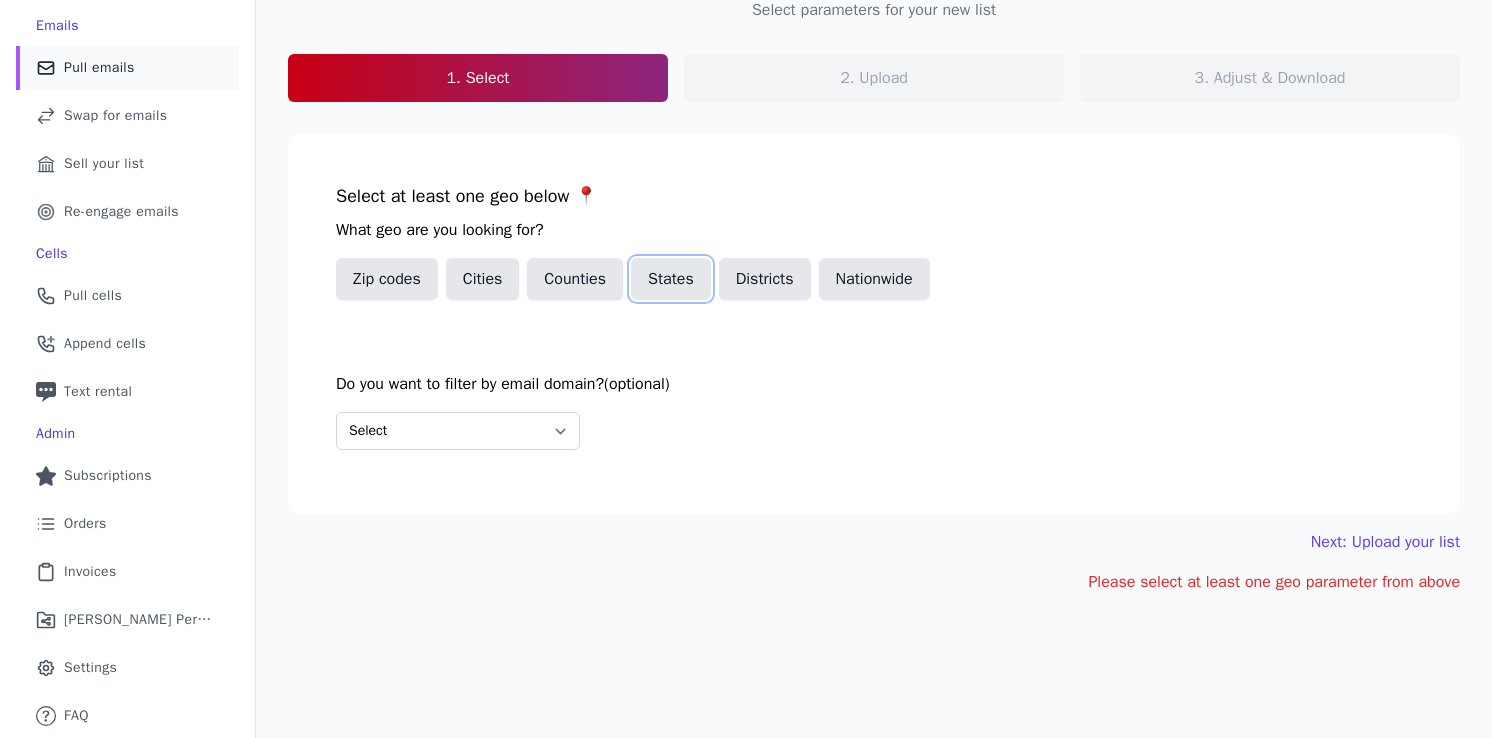 click on "States" at bounding box center [671, 279] 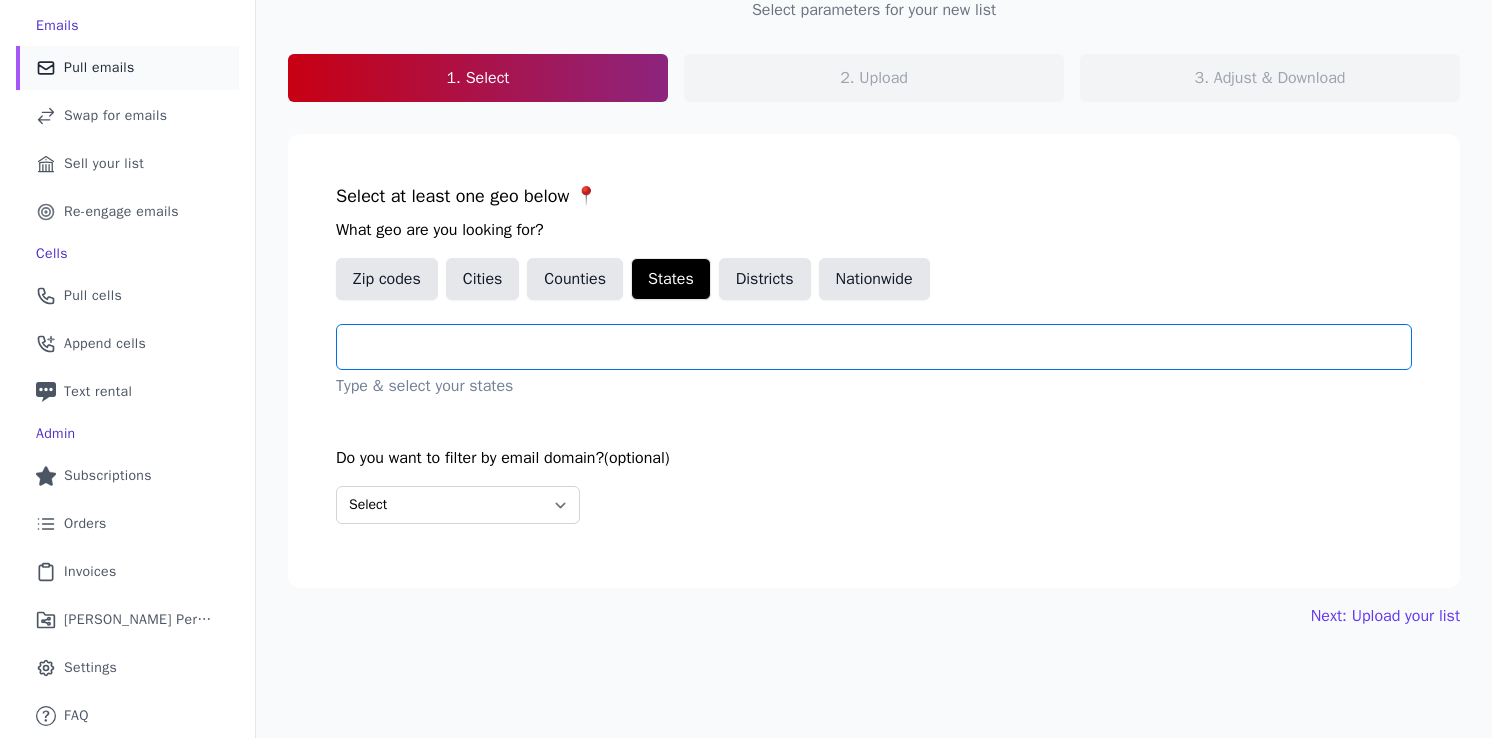 click at bounding box center (882, 347) 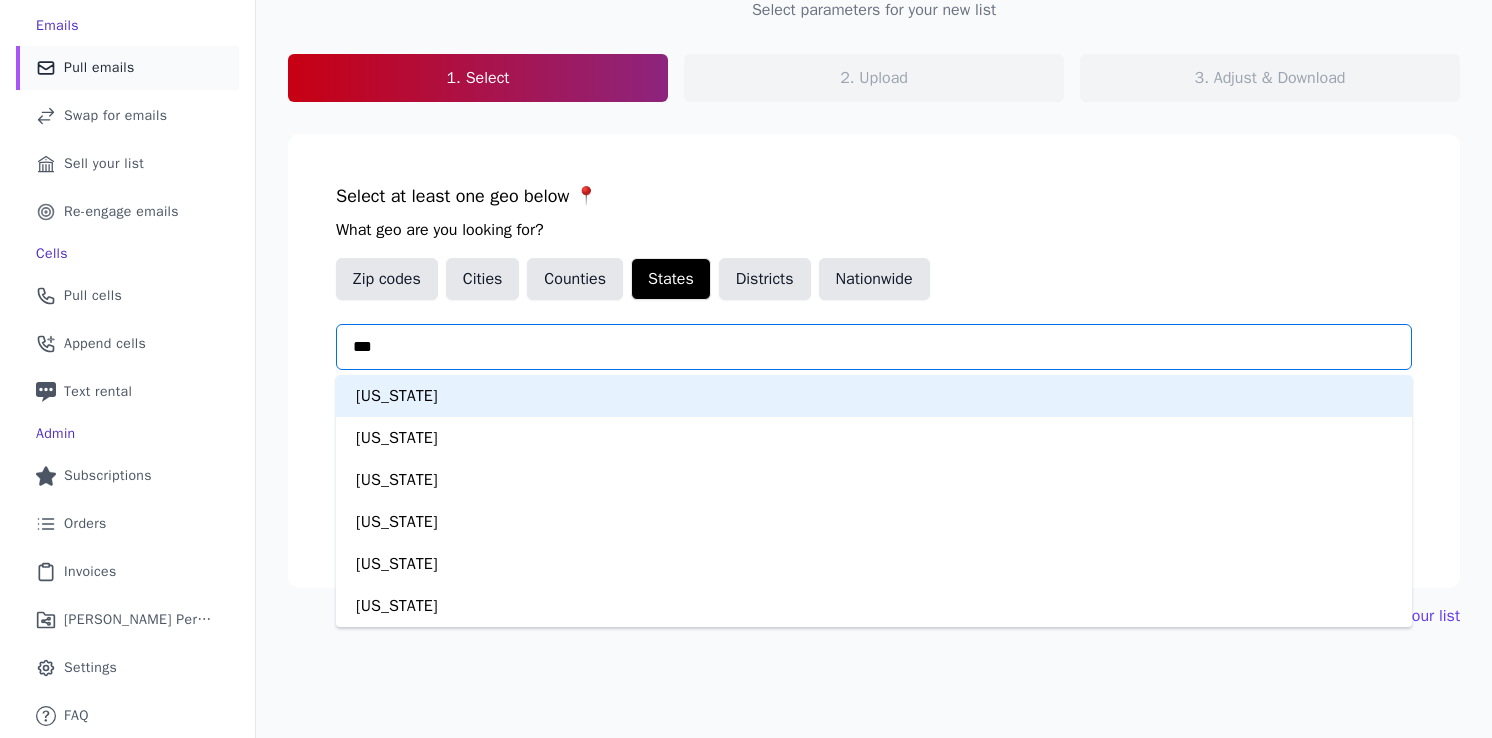 type on "****" 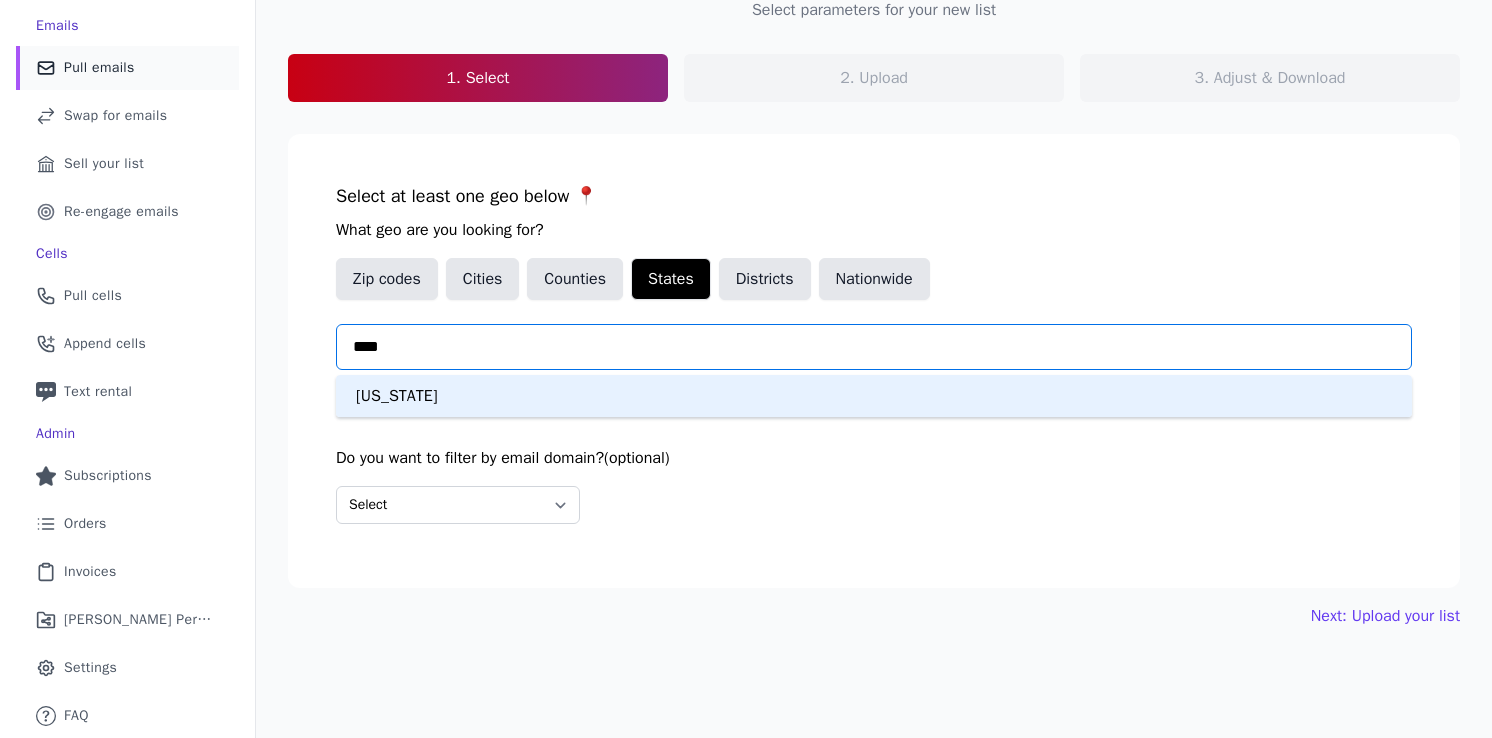 click on "Minnesota" at bounding box center [874, 396] 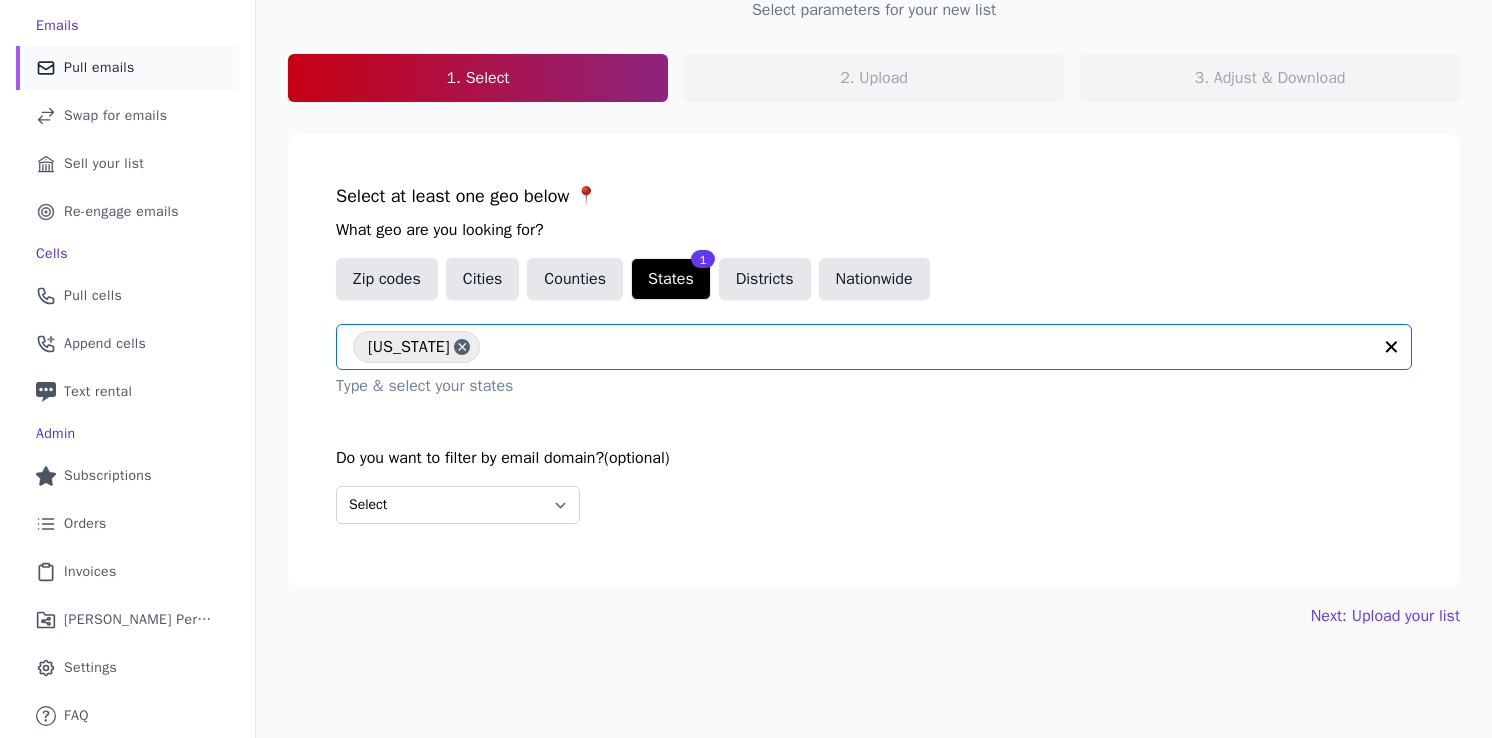 click on "Select Include only these domains Include none of these domains" at bounding box center [874, 505] 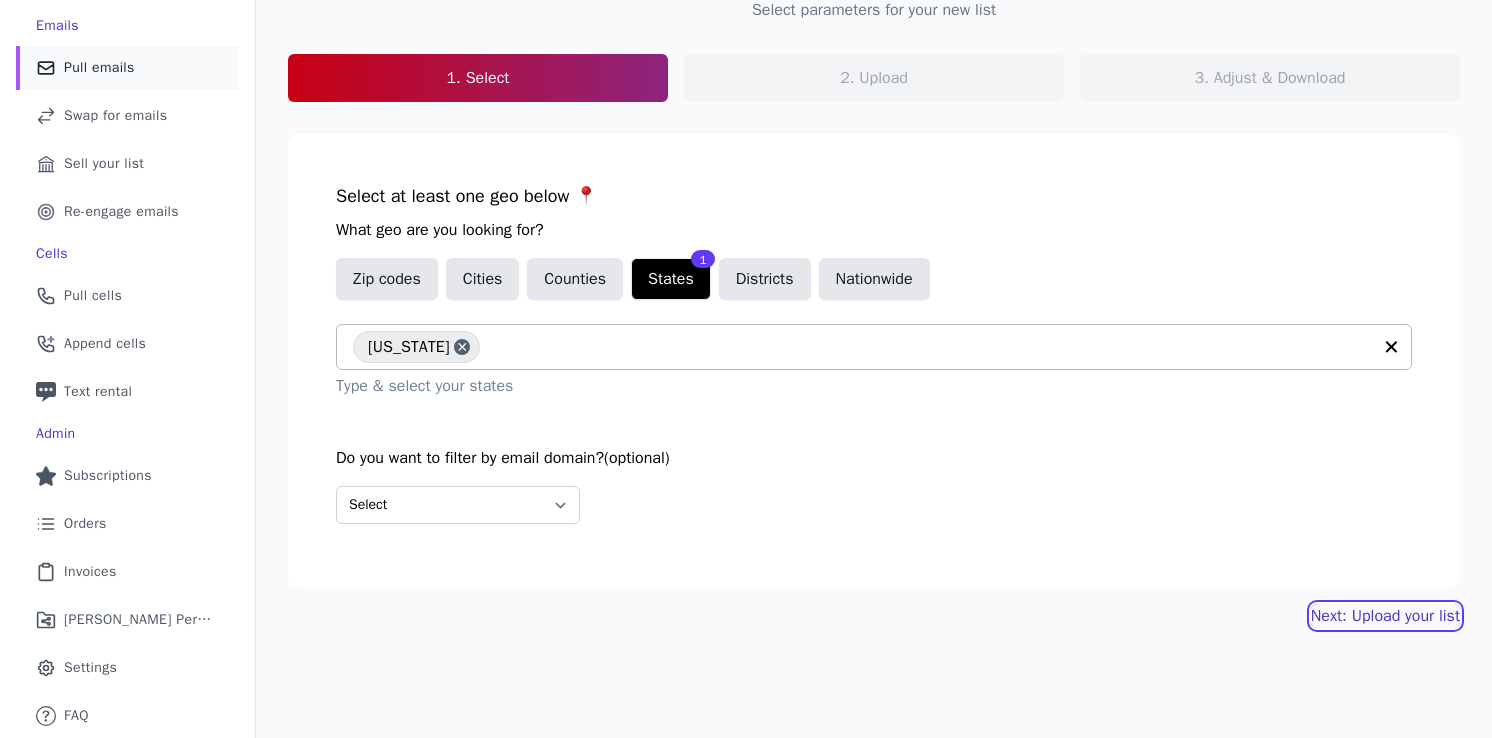 click on "Next: Upload your list" at bounding box center [1385, 616] 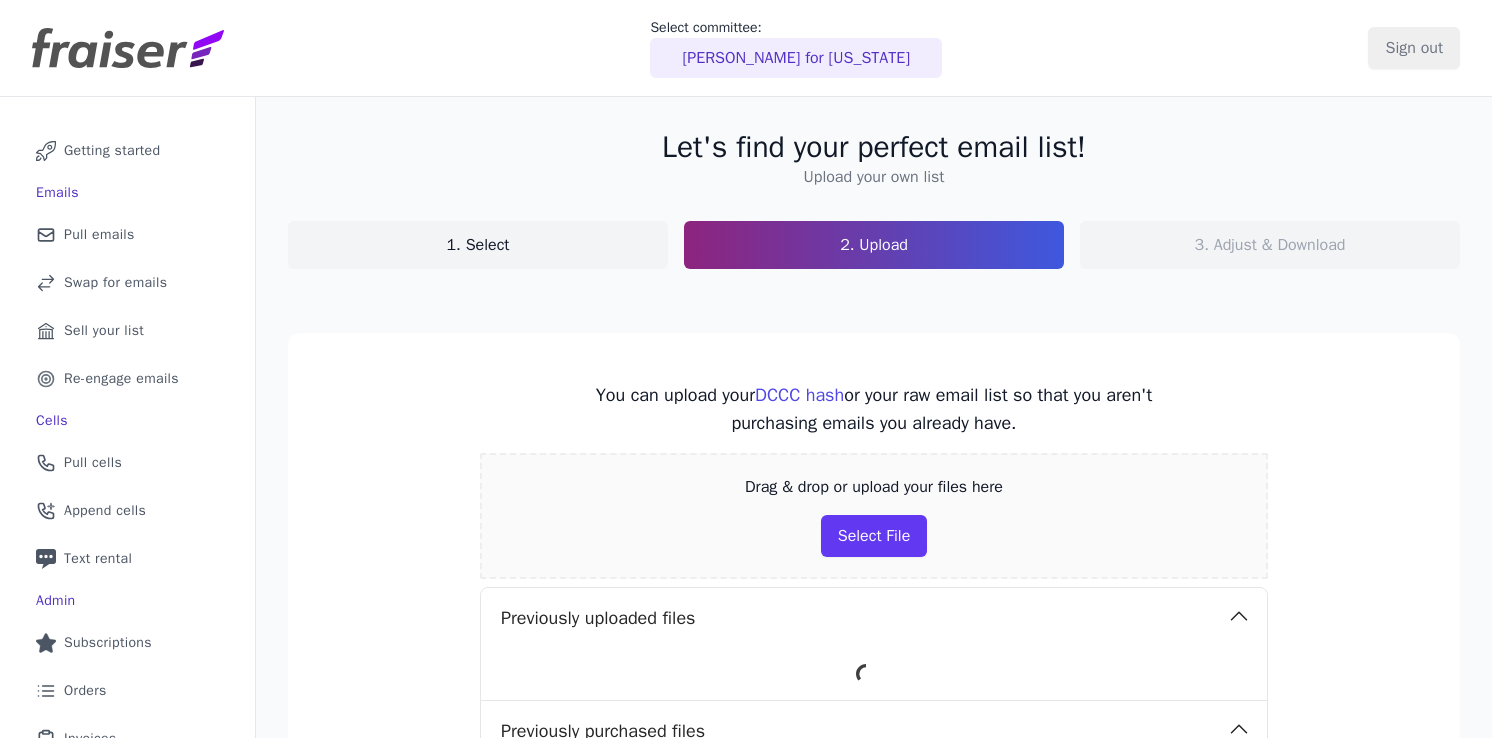 scroll, scrollTop: 0, scrollLeft: 0, axis: both 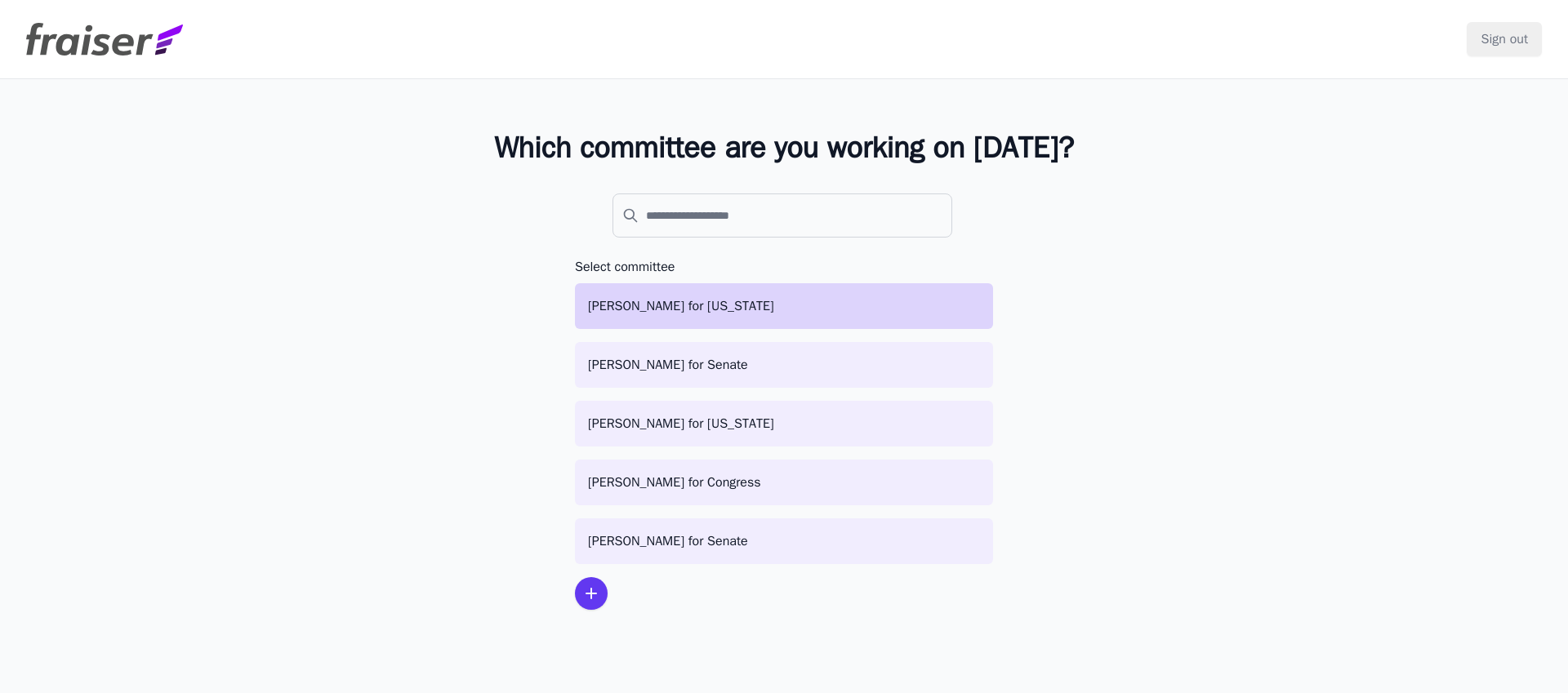 click on "[PERSON_NAME] for [US_STATE]" at bounding box center (784, 306) 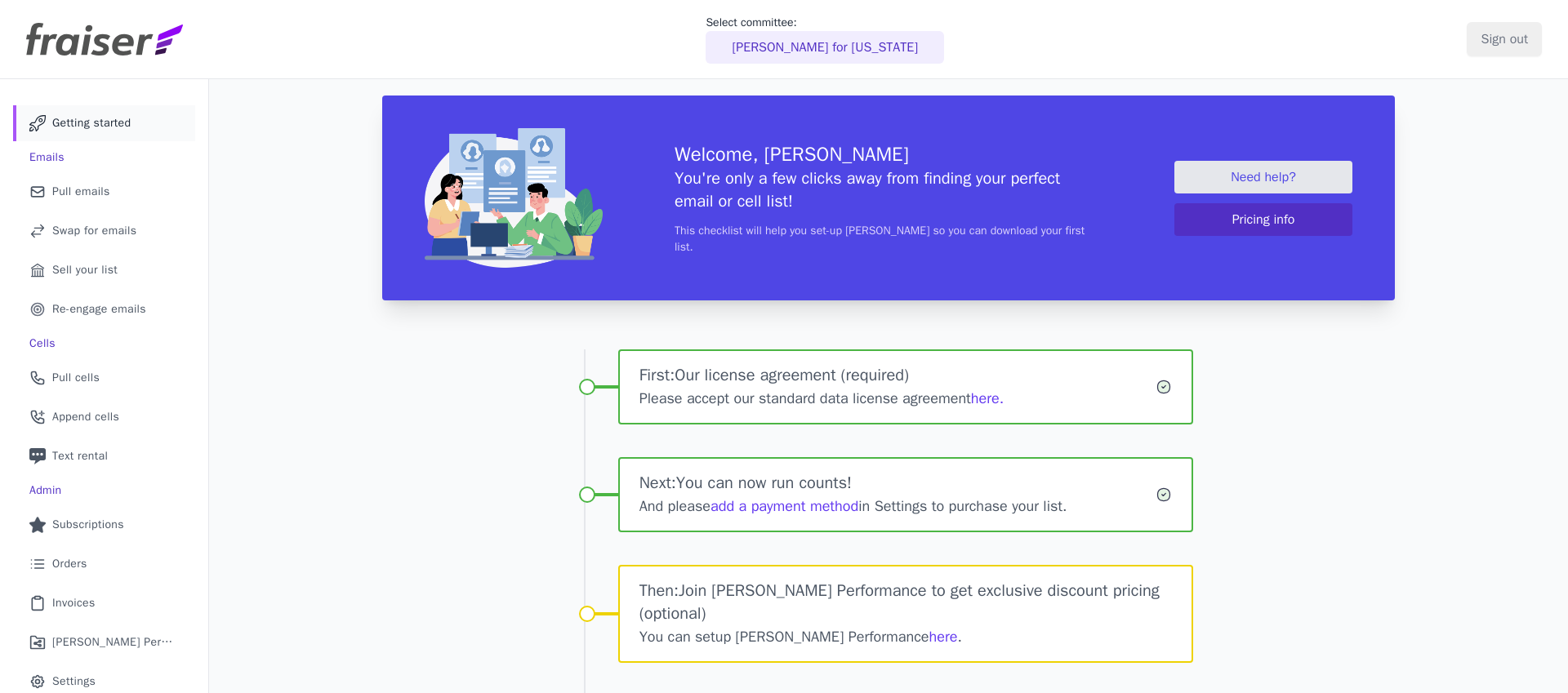 scroll, scrollTop: 0, scrollLeft: 0, axis: both 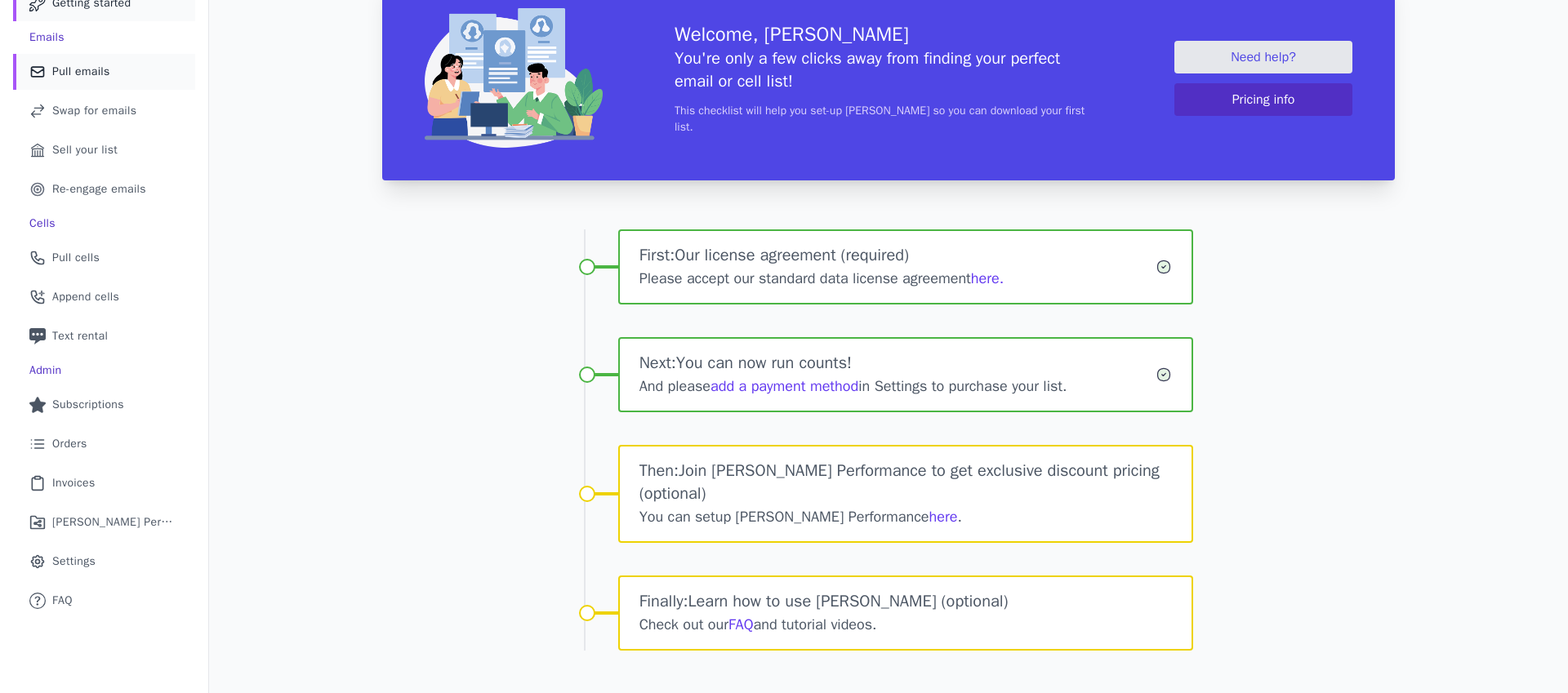 click on "Pull emails" at bounding box center (81, 72) 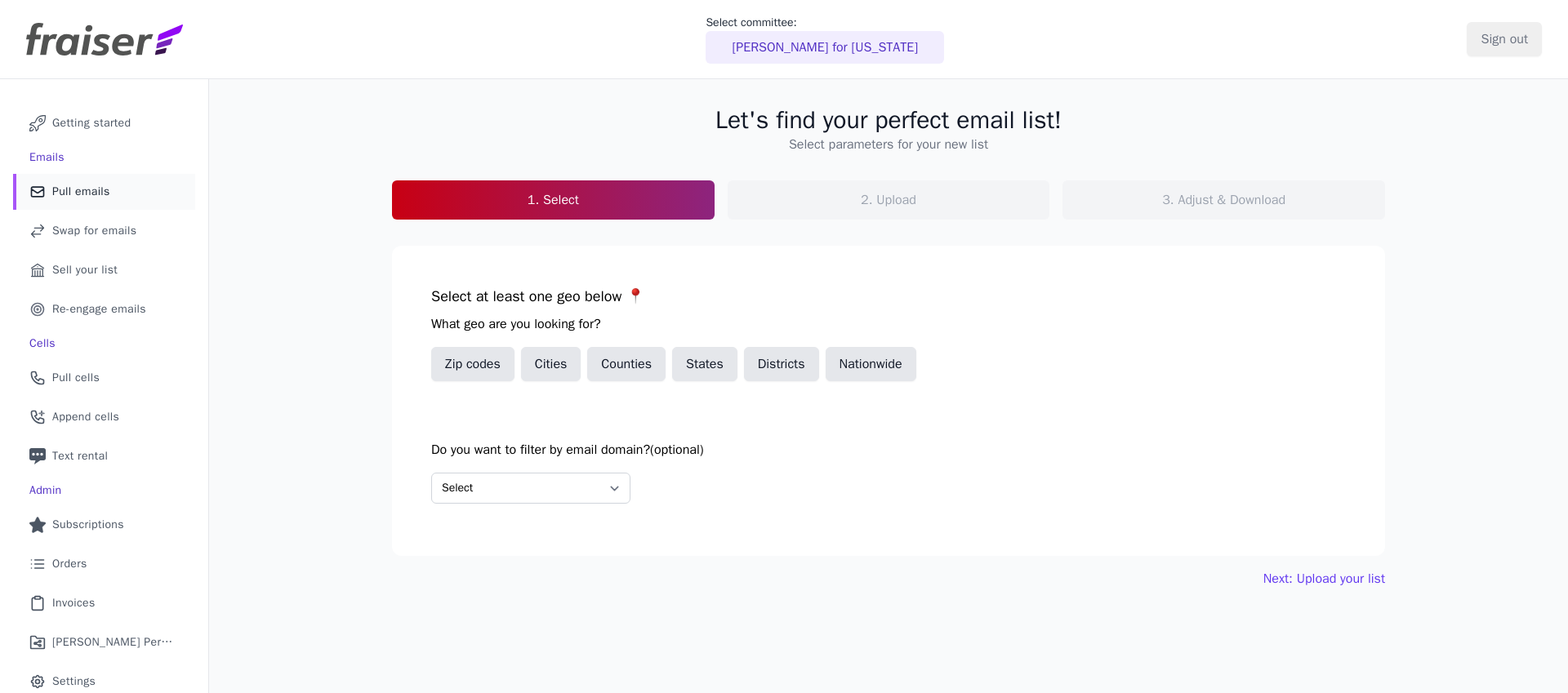 scroll, scrollTop: 0, scrollLeft: 0, axis: both 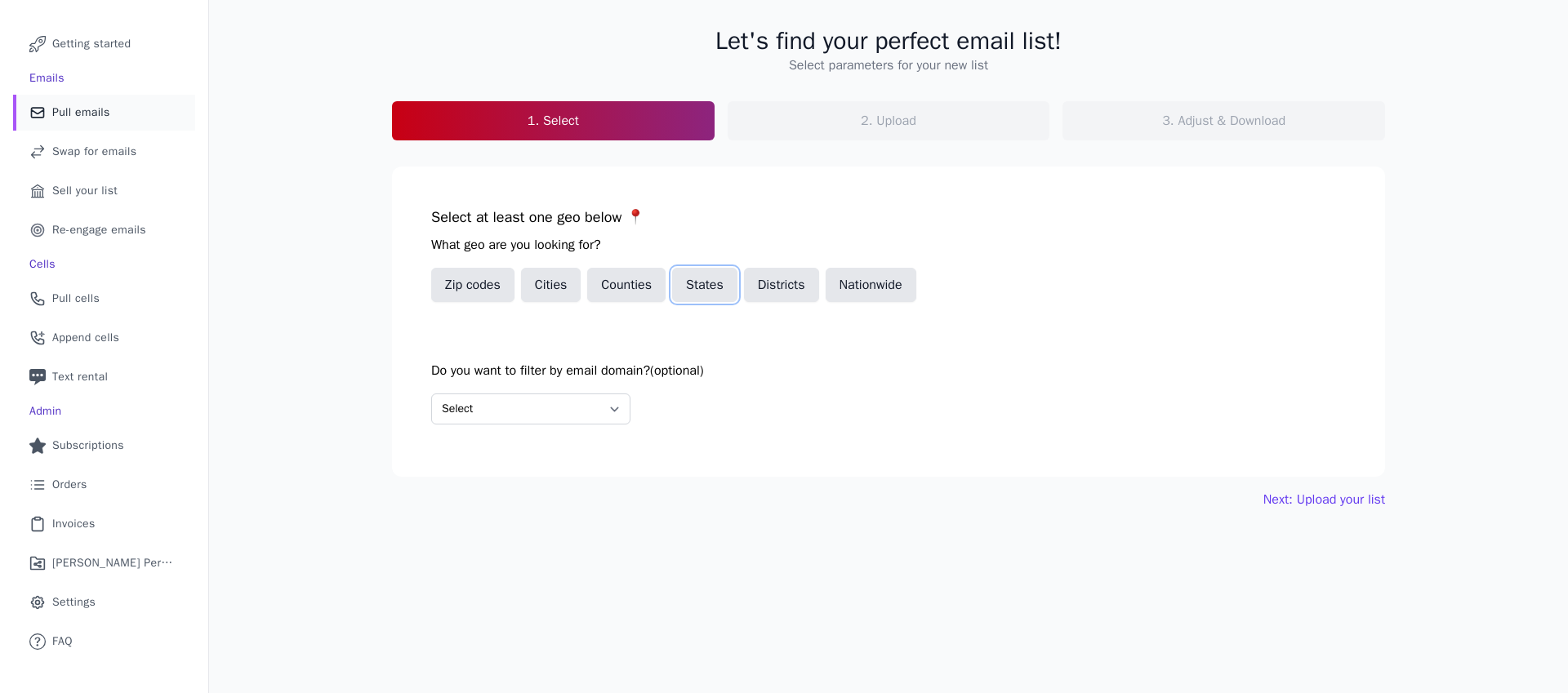 click on "States" at bounding box center [705, 285] 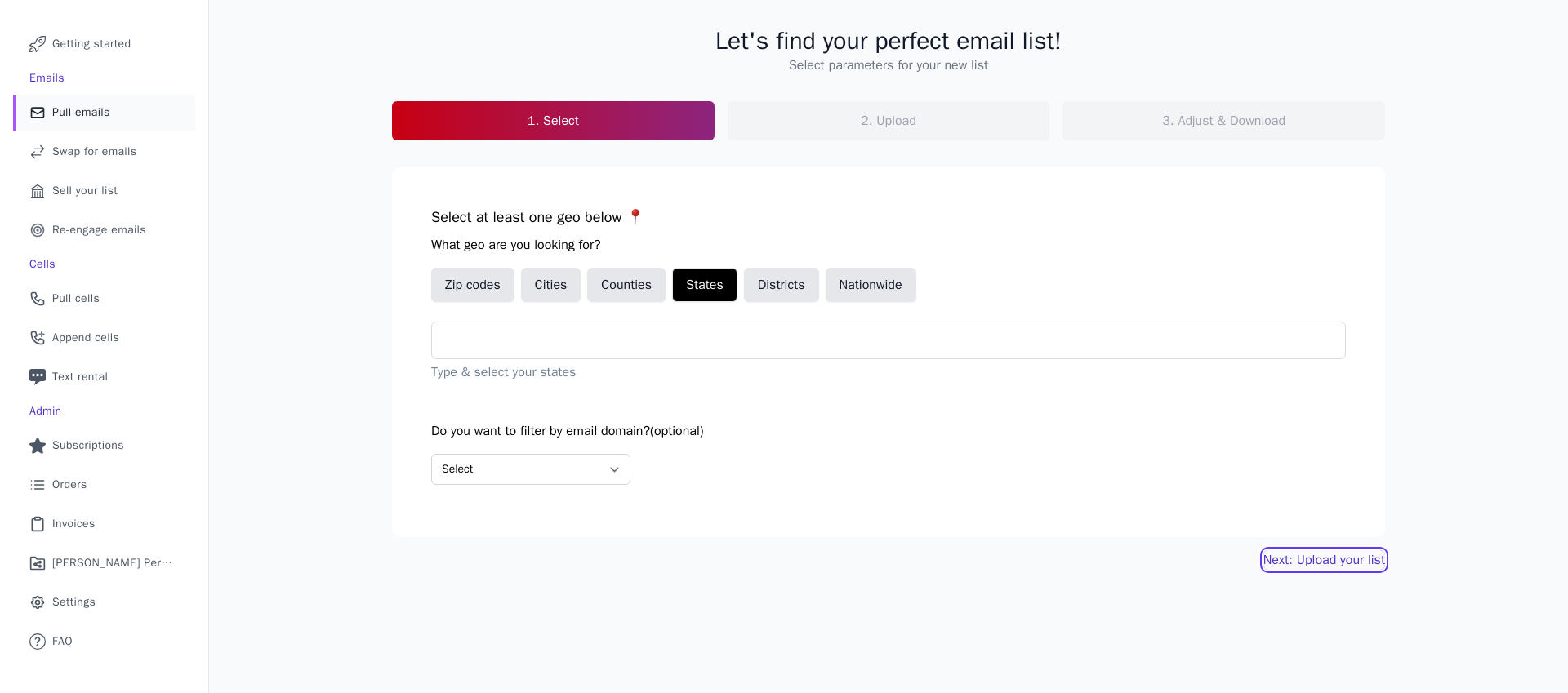 click on "Next: Upload your list" at bounding box center (1324, 560) 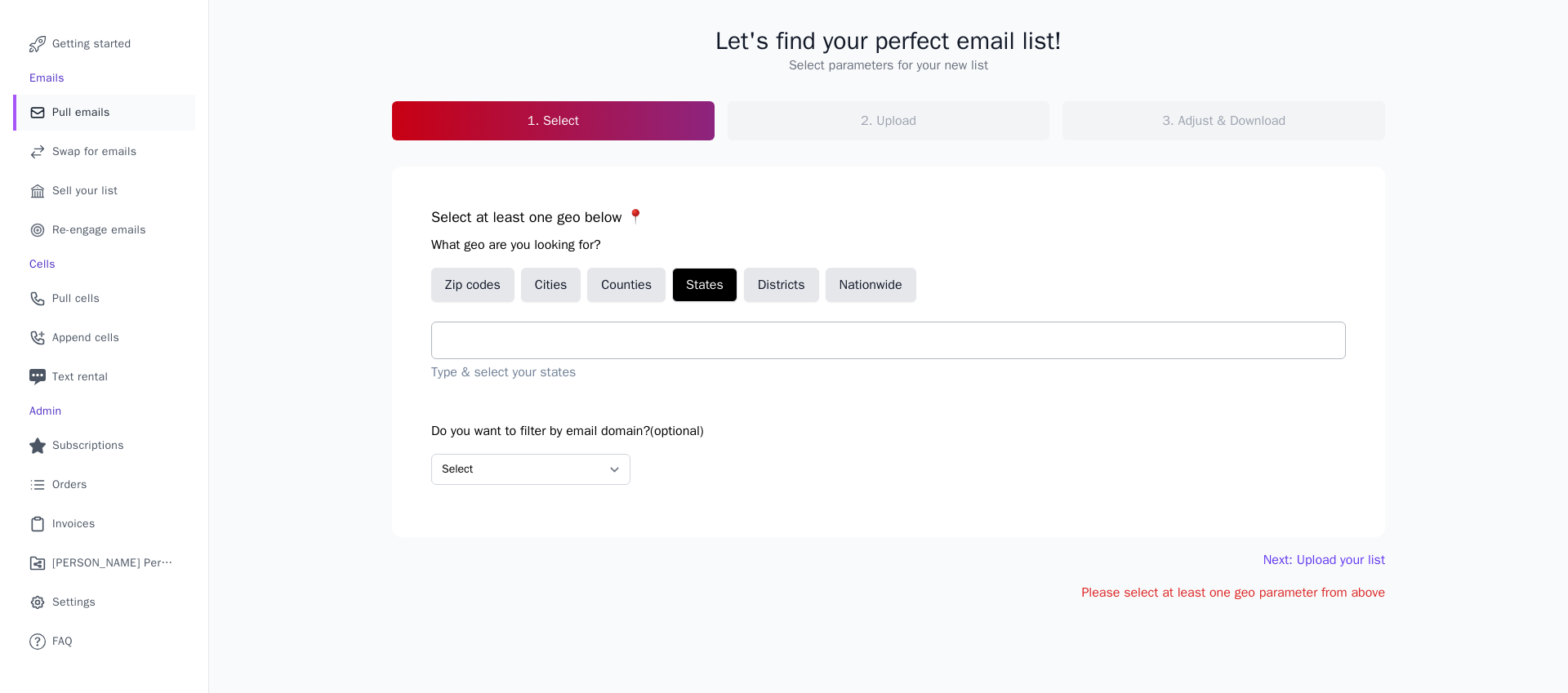 click at bounding box center (895, 340) 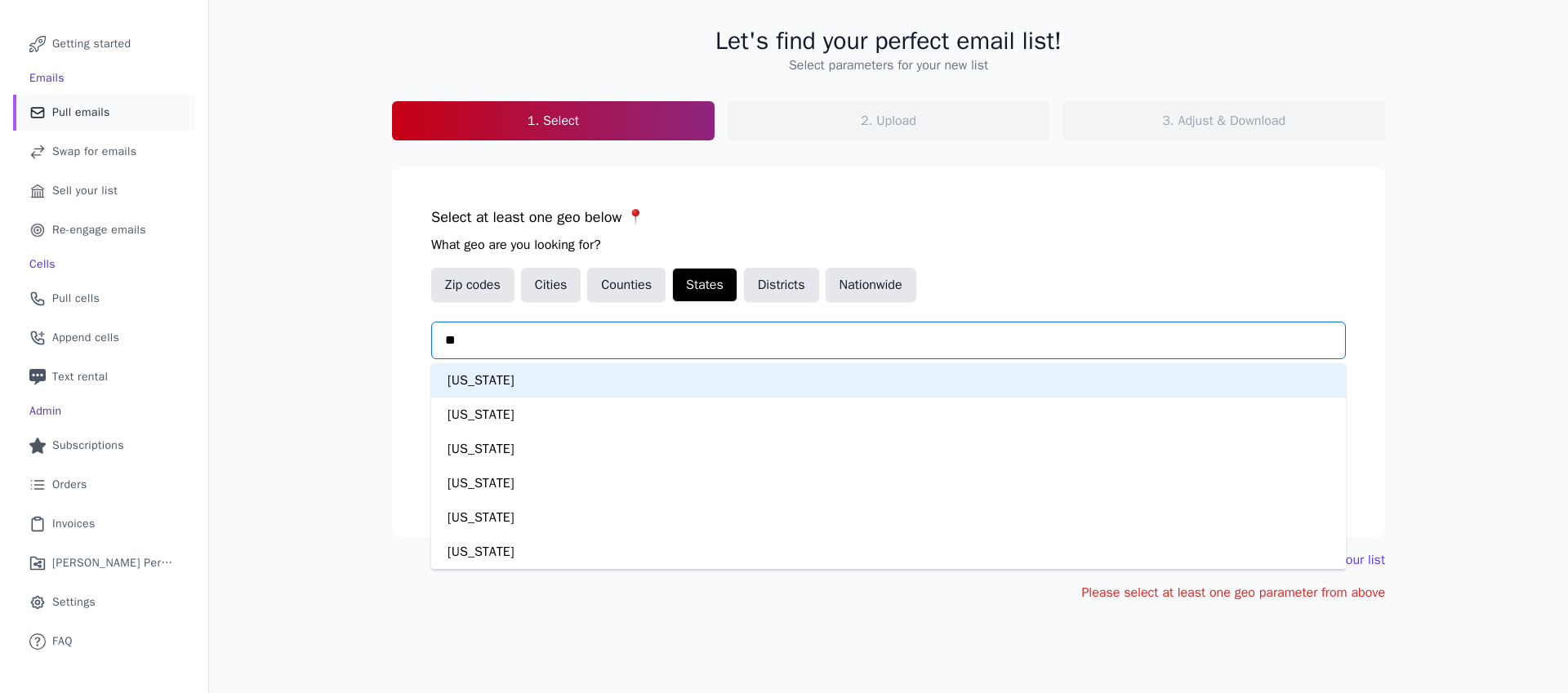 type on "***" 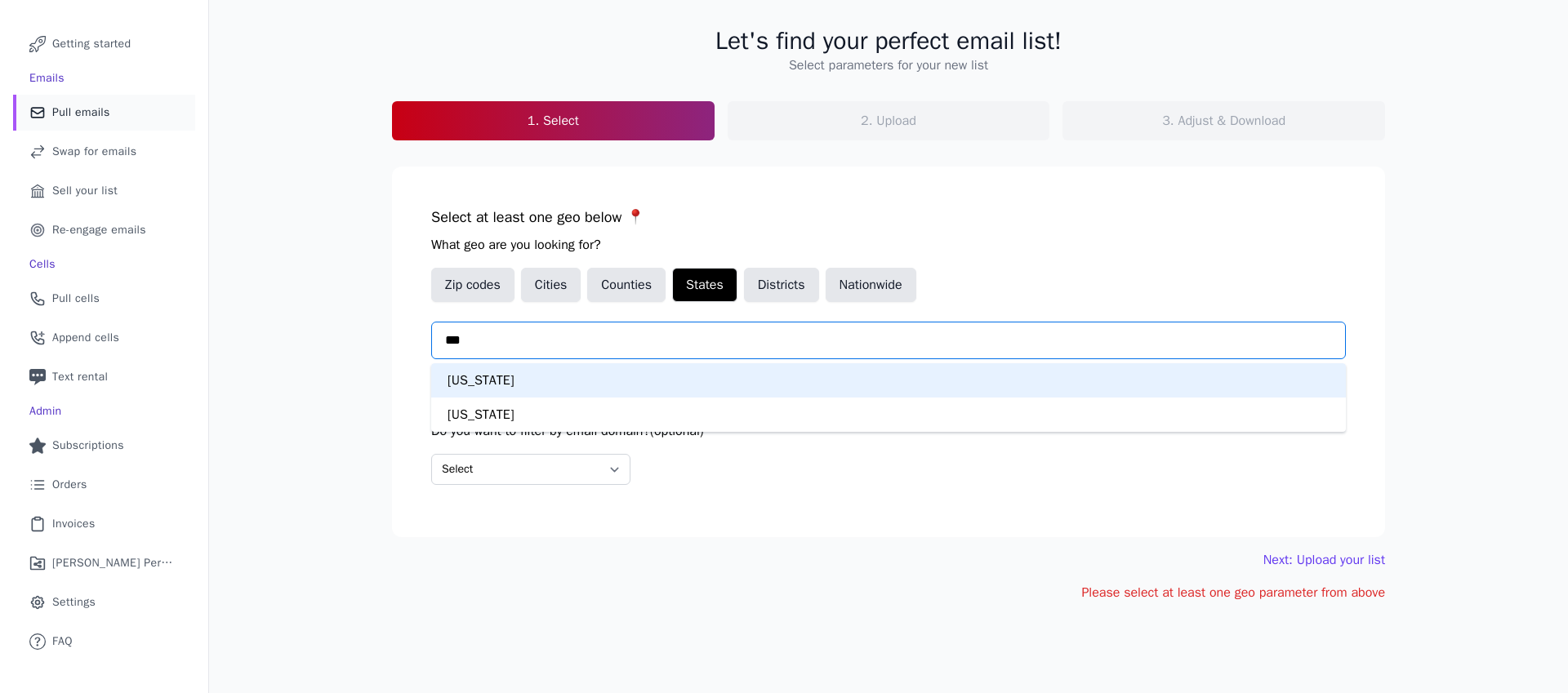 click on "[US_STATE]" at bounding box center [889, 380] 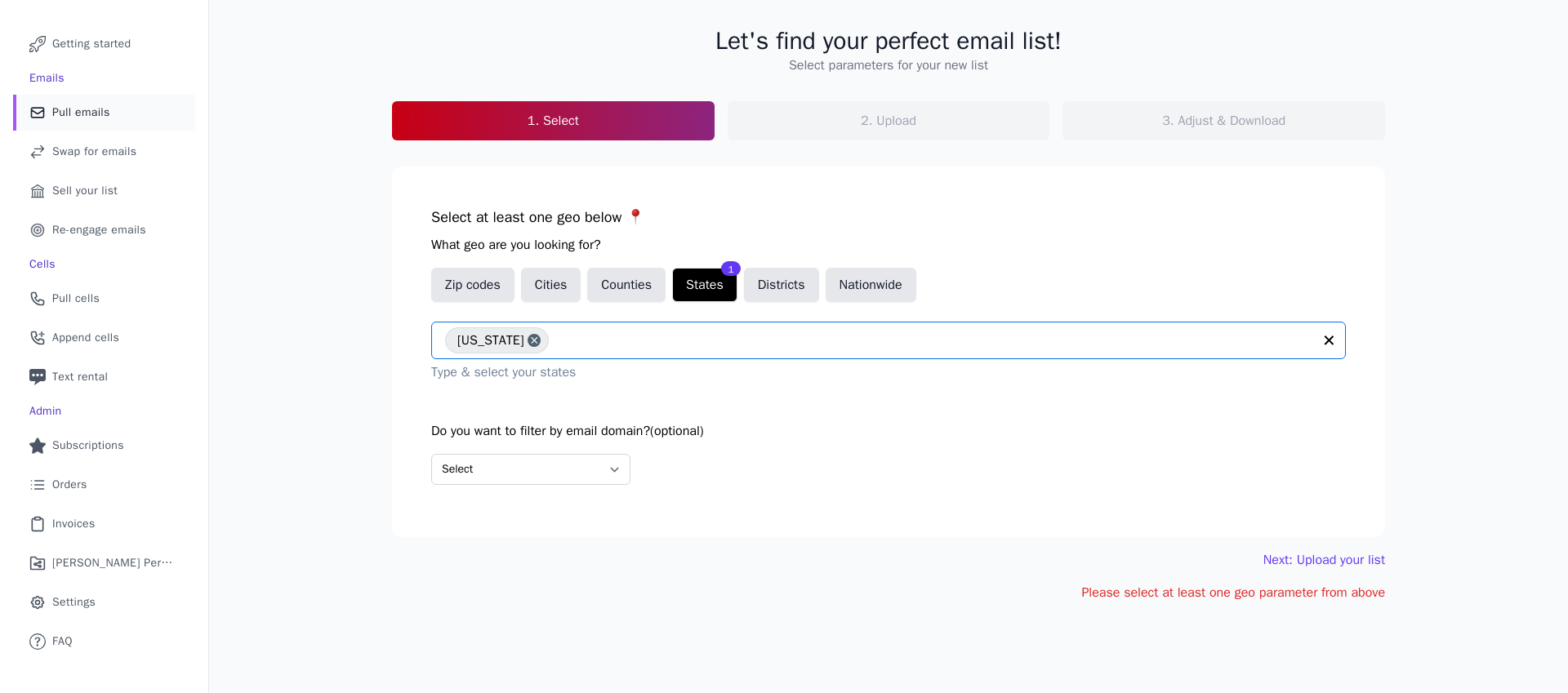 click on "Please select at least one geo parameter from above" at bounding box center [889, 593] 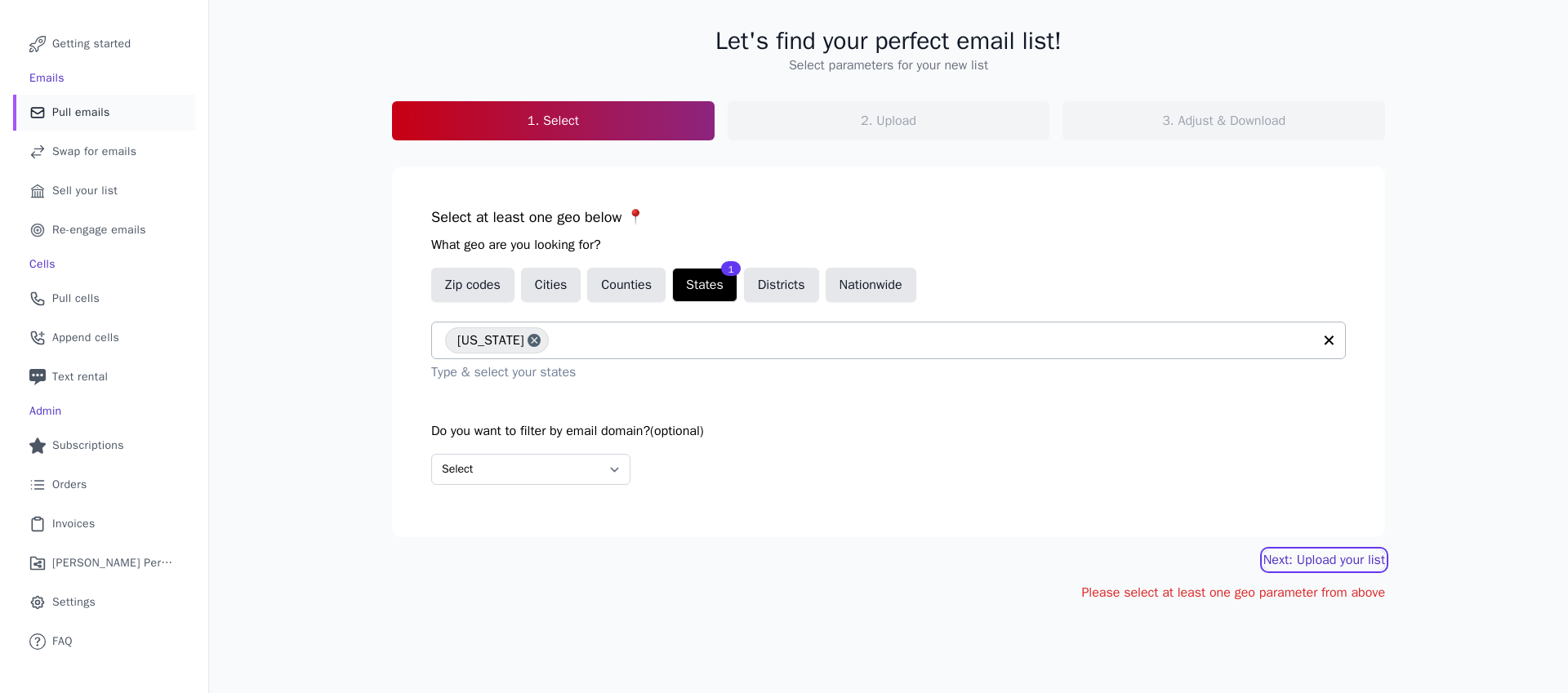 click on "Next: Upload your list" at bounding box center [1324, 560] 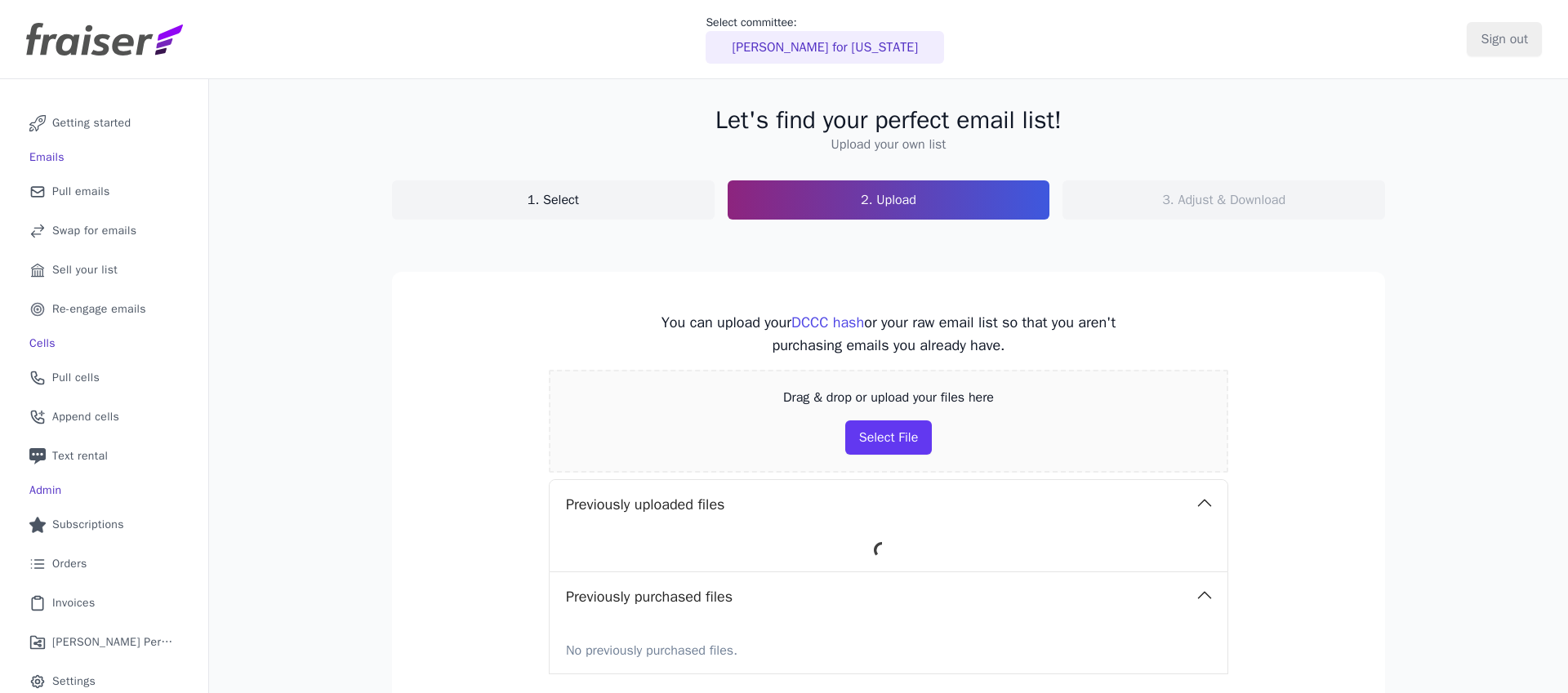 scroll, scrollTop: 0, scrollLeft: 0, axis: both 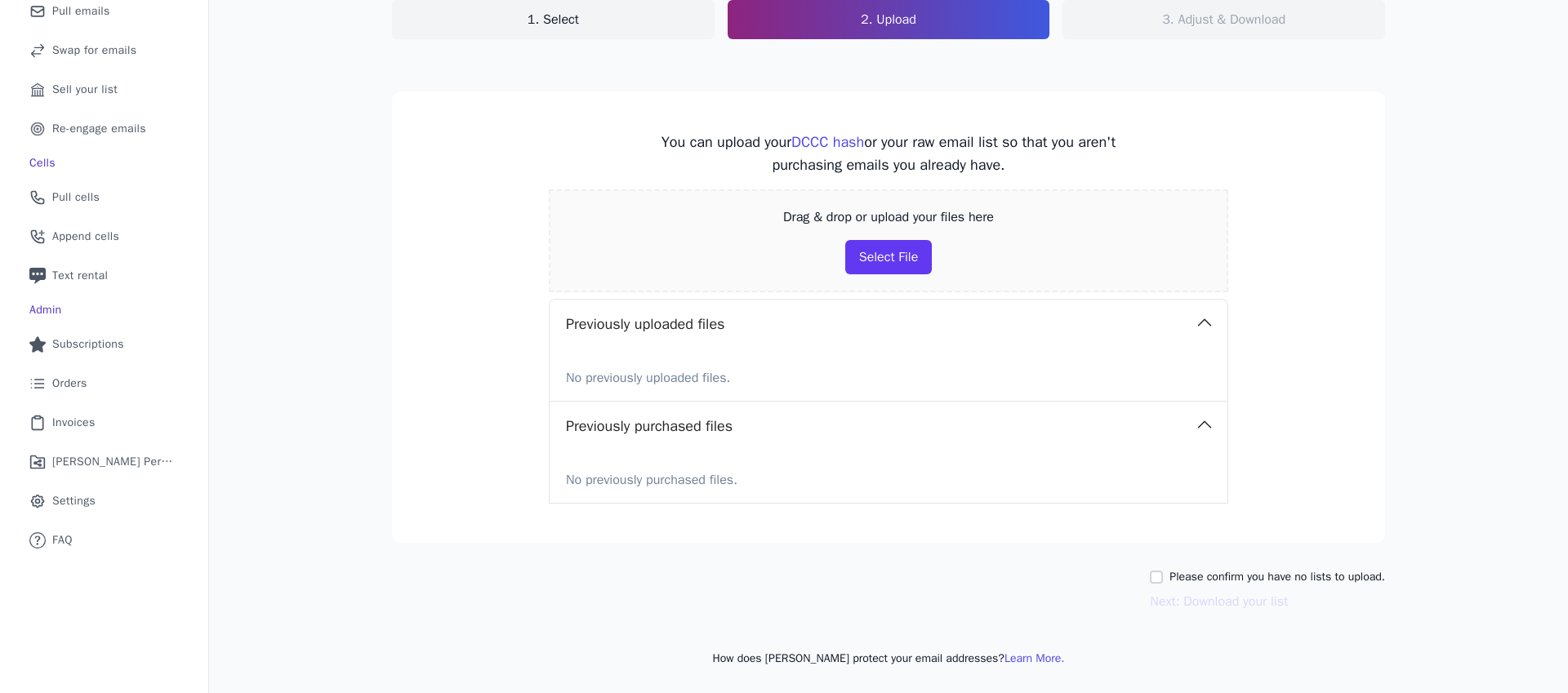 click on "Please confirm you have no lists to upload." at bounding box center (1277, 577) 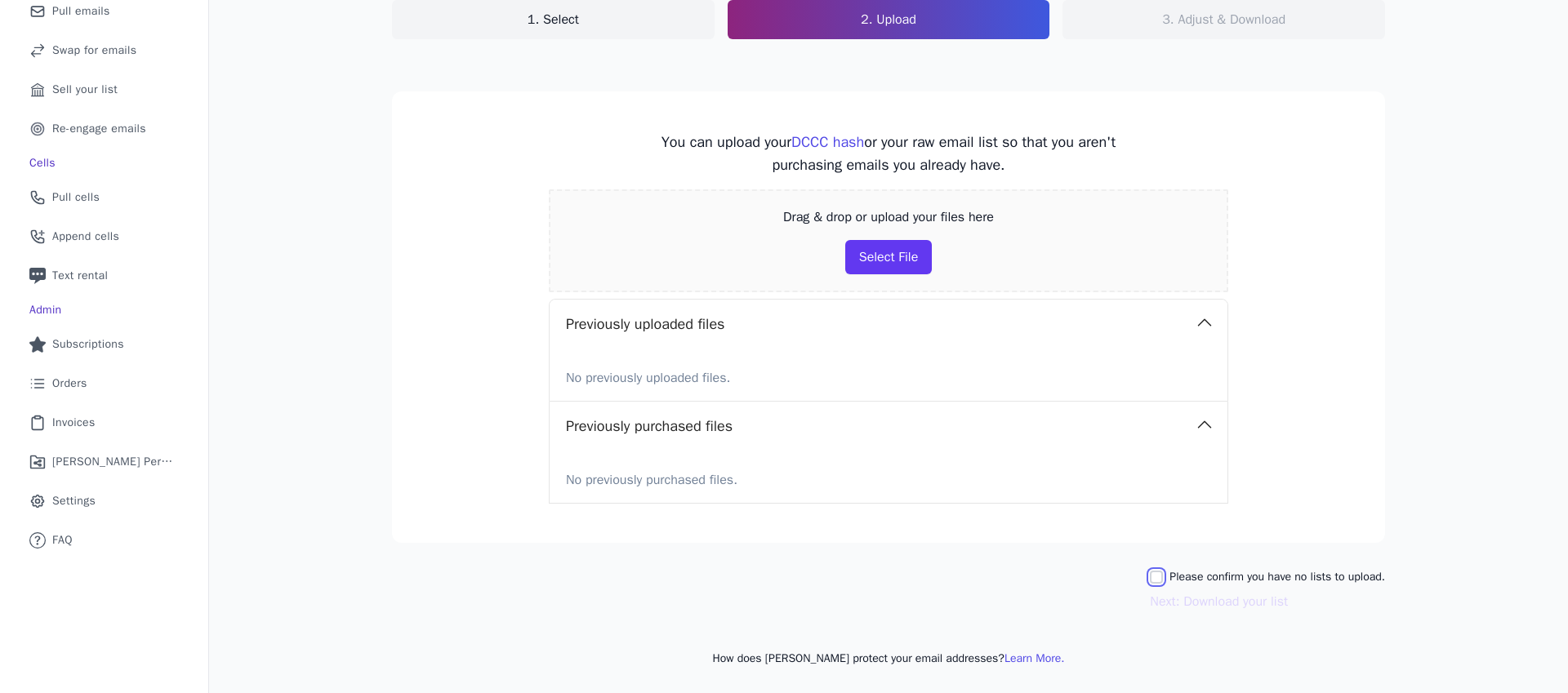 click on "Please confirm you have no lists to upload." at bounding box center [1156, 577] 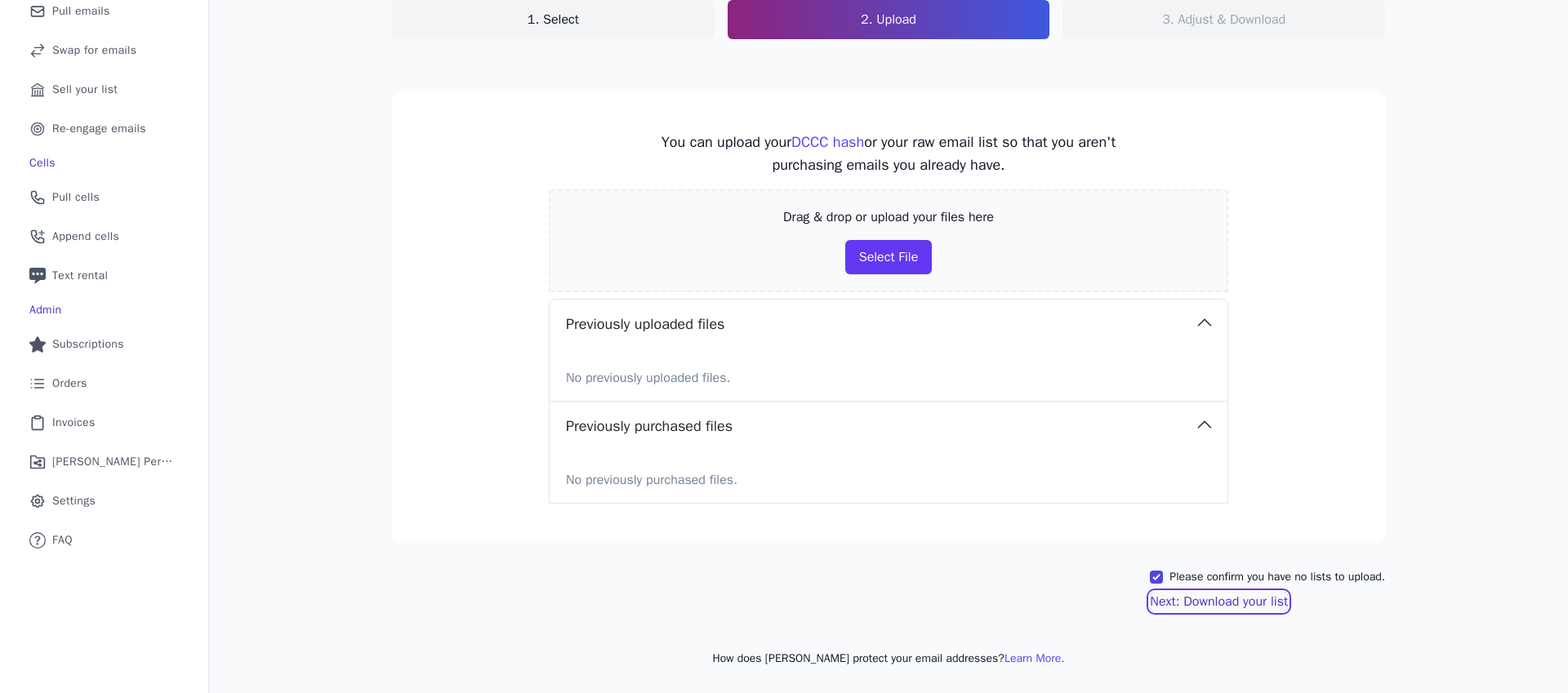 click on "Next: Download your list" at bounding box center (1218, 602) 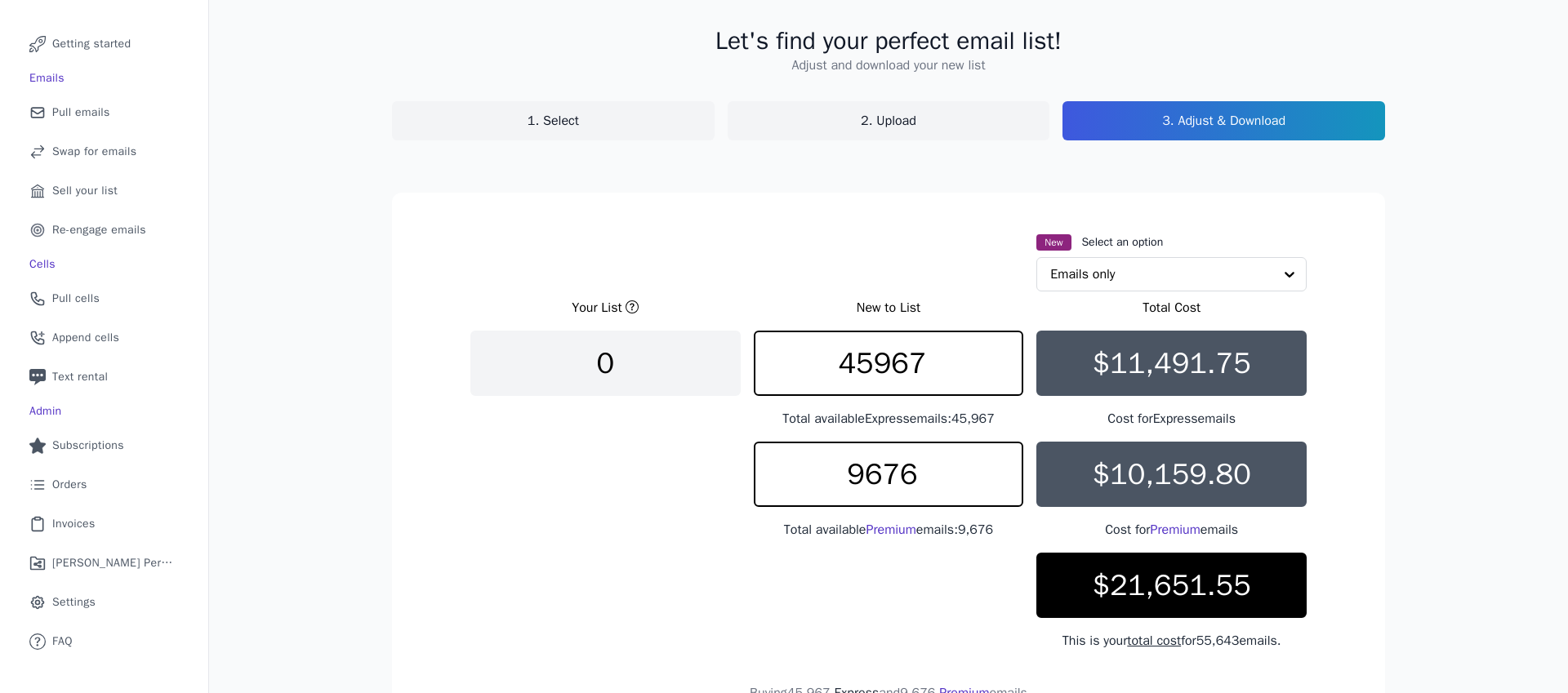 scroll, scrollTop: 180, scrollLeft: 0, axis: vertical 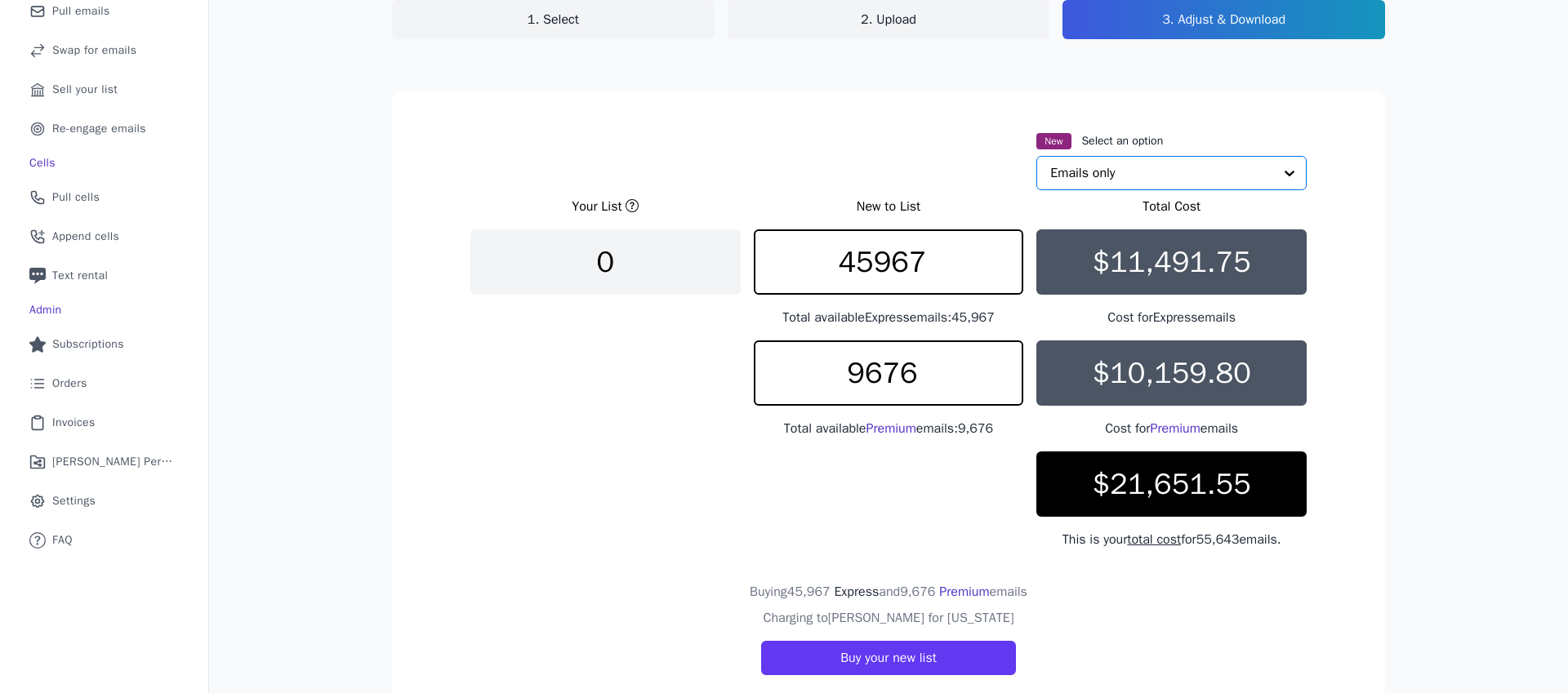 click 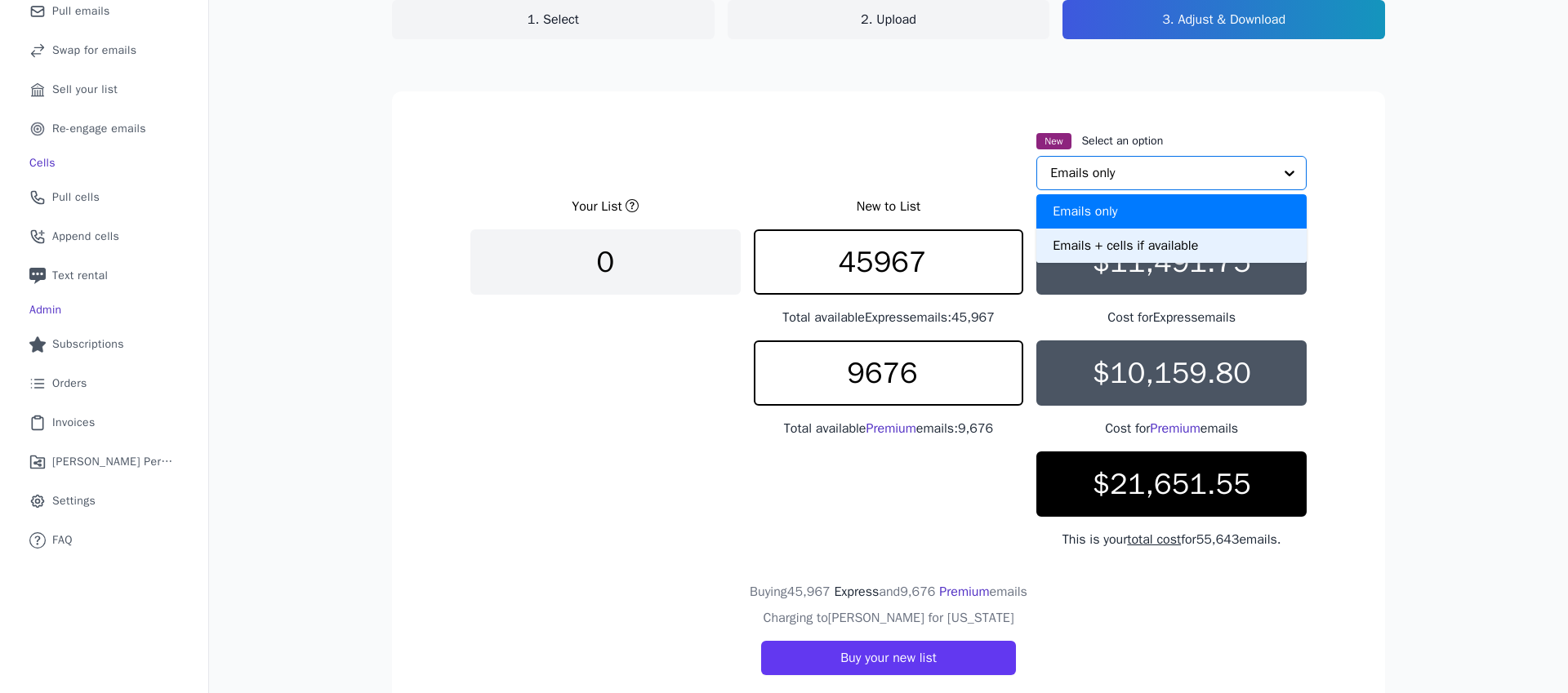 click on "Emails + cells if available" at bounding box center [1171, 246] 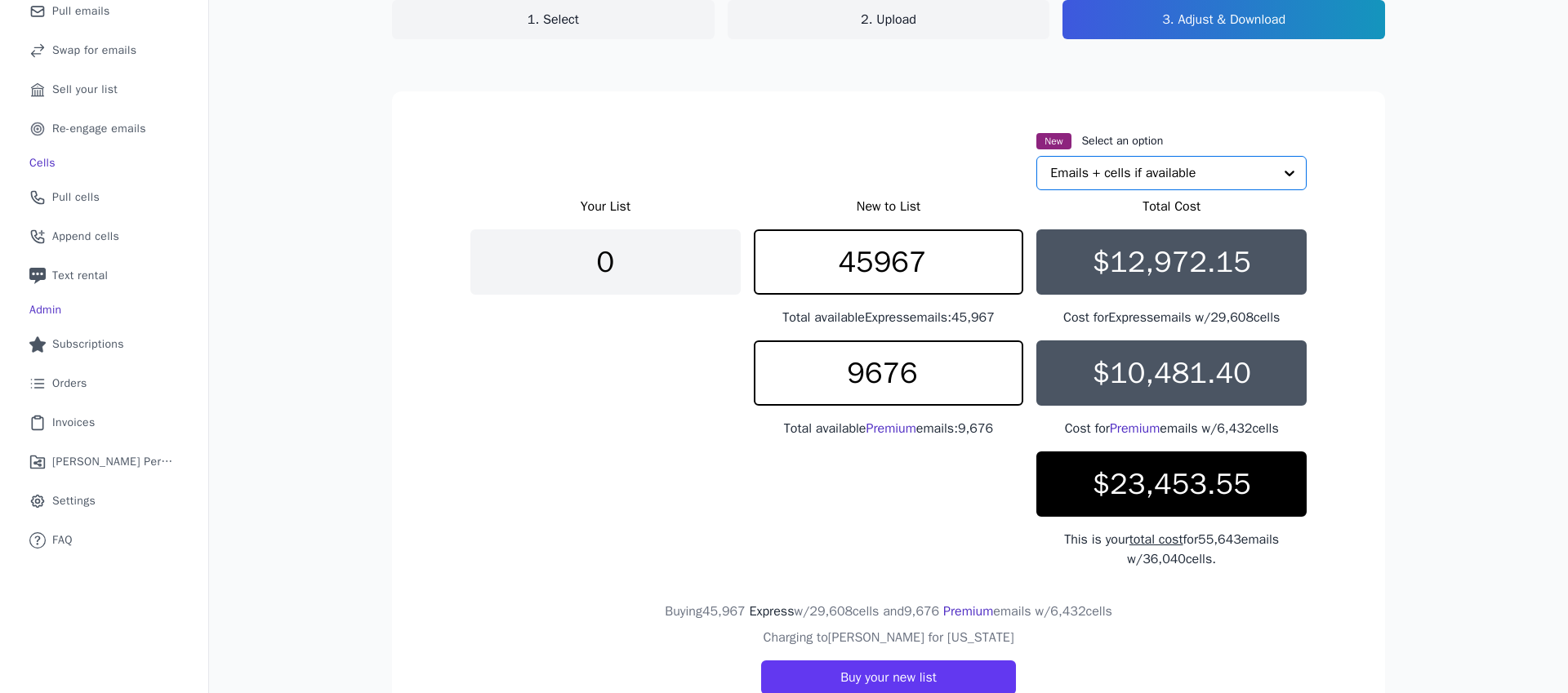 click on "Let's find your perfect email list!   Adjust and download your new list   1. Select   2. Upload   3. Adjust & Download     New   Select an option     Option Emails + cells if available, selected.   Select is focused, type to refine list, press down to open the menu.     Emails + cells if available               Your List   New to List   Total Cost   0   45967   Total available  Express  emails:  45,967   $12,972.15   Cost for  Express  emails w/  29,608  cells   9676   Total available  Premium
emails:  9,676   $10,481.40   Cost for  Premium  emails w/  6,432
cells     $23,453.55   This is your  total cost  for  55,643
emails w/  36,040  cells.         Buying  45,967   Express  w/  29,608  cells and
9,676   Premium  emails w/  6,432
cells
Charging to  Peggy Flanagan for Minnesota   Buy your new list" at bounding box center (889, 329) 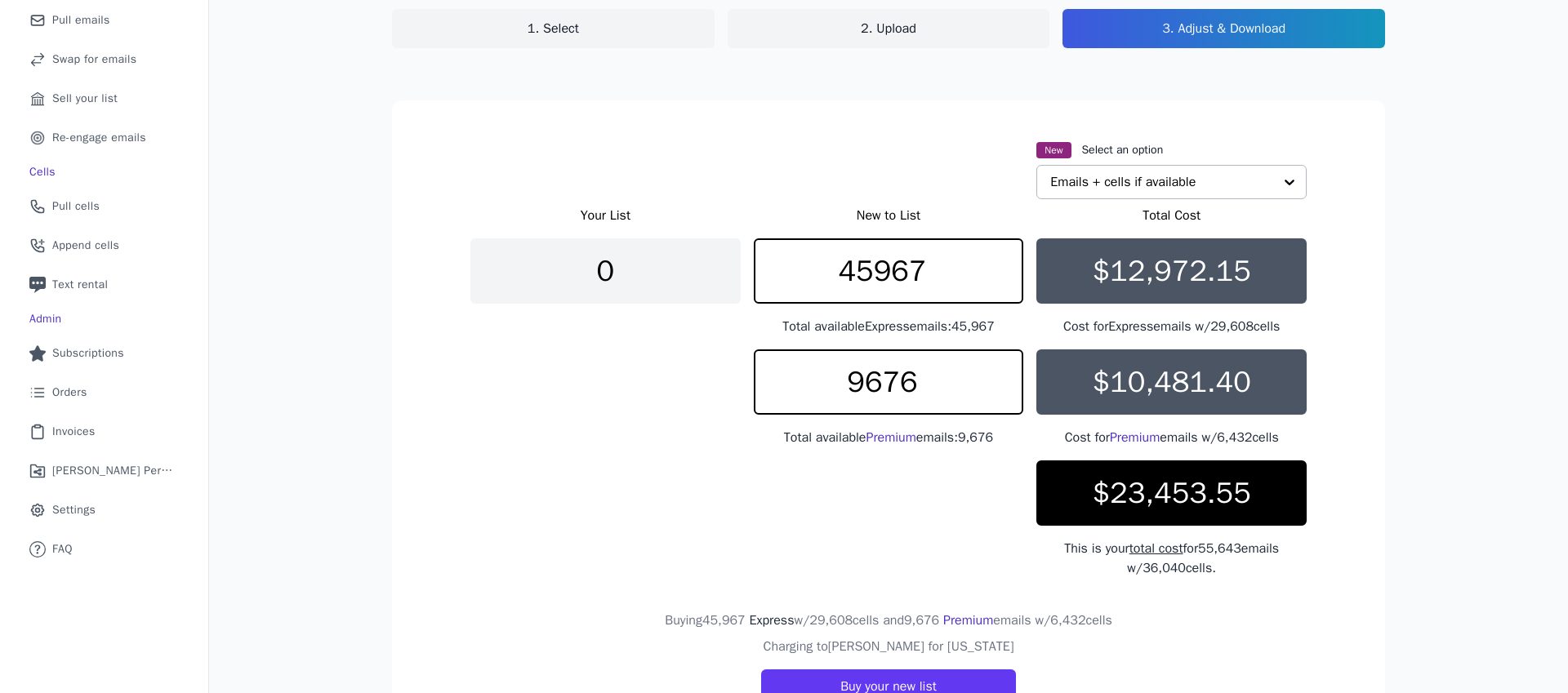scroll, scrollTop: 167, scrollLeft: 0, axis: vertical 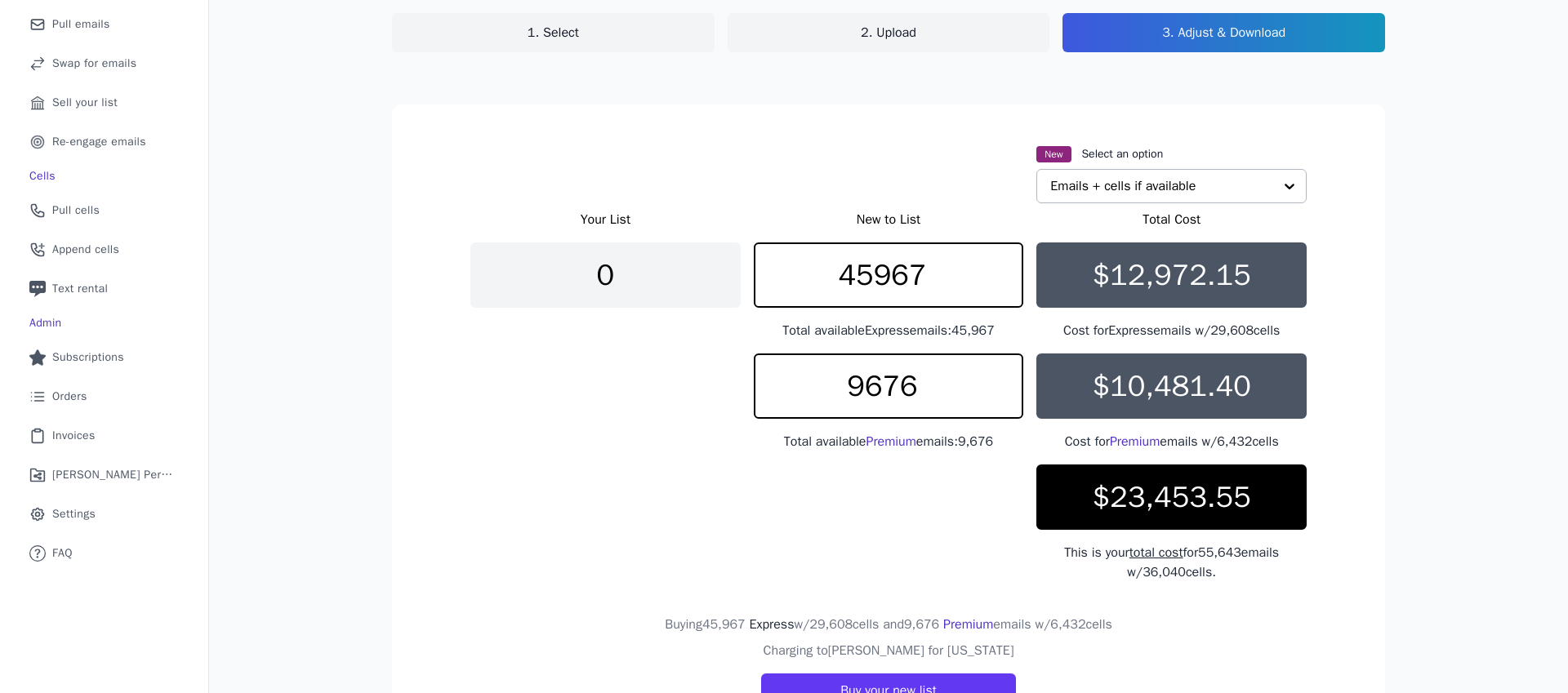 click on "Cost for  Express  emails w/  29,608  cells" at bounding box center [1171, 331] 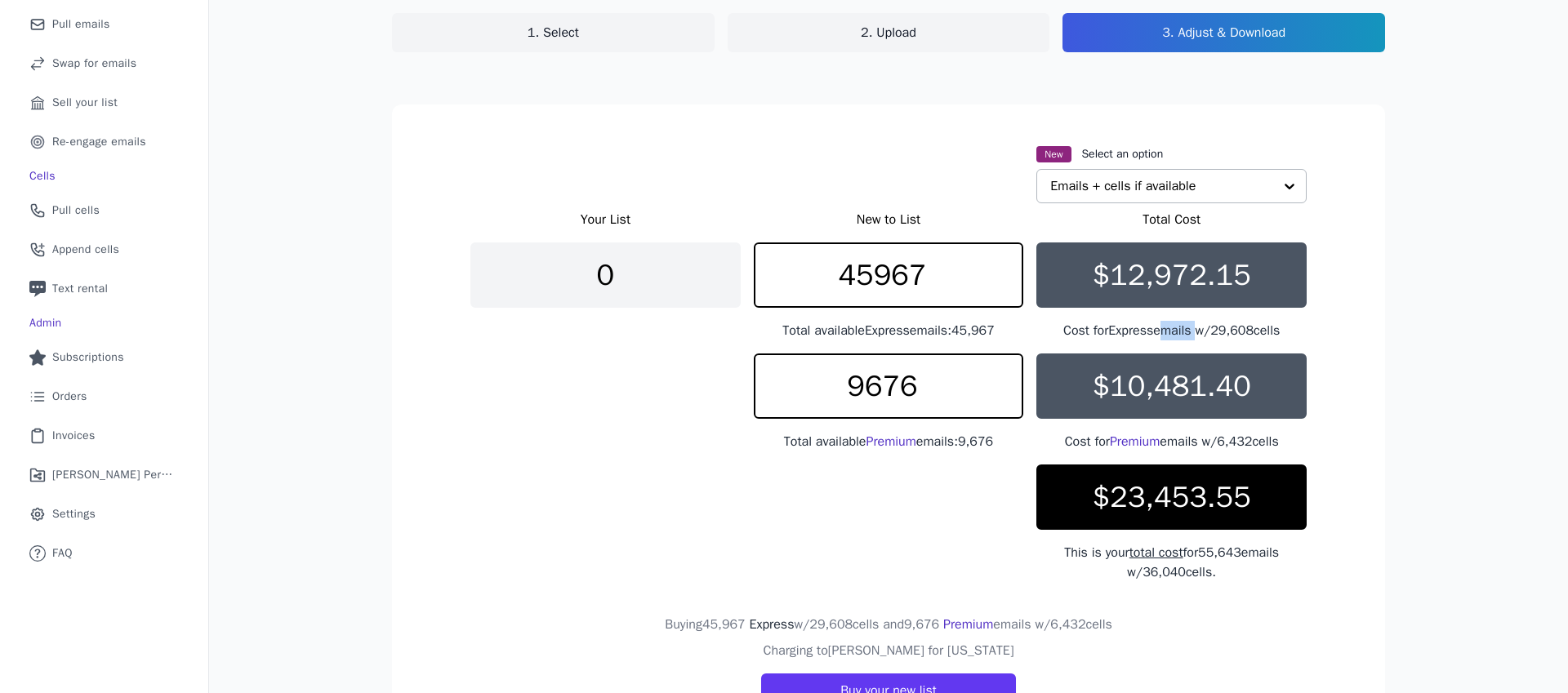 click on "Cost for  Express  emails w/  29,608  cells" at bounding box center (1171, 331) 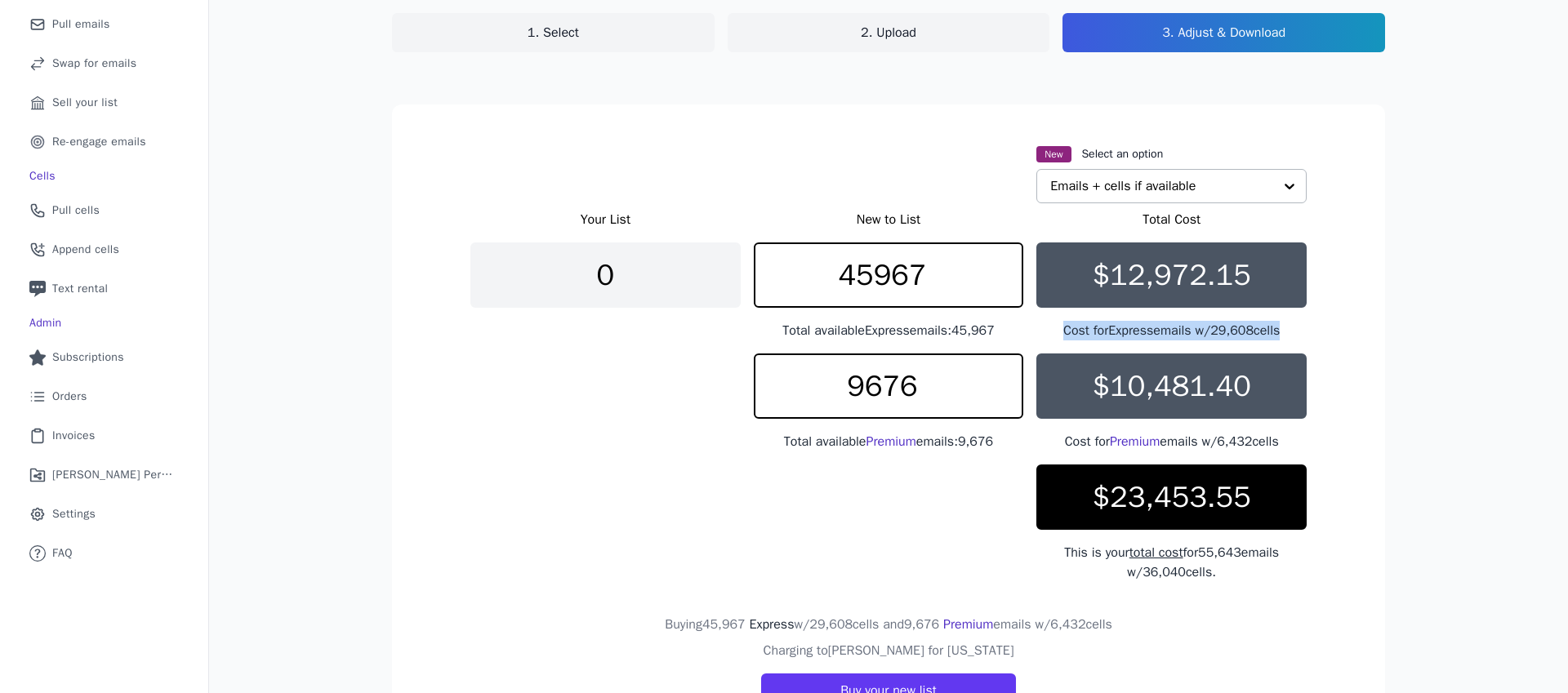 drag, startPoint x: 1189, startPoint y: 332, endPoint x: 1203, endPoint y: 335, distance: 14.317821 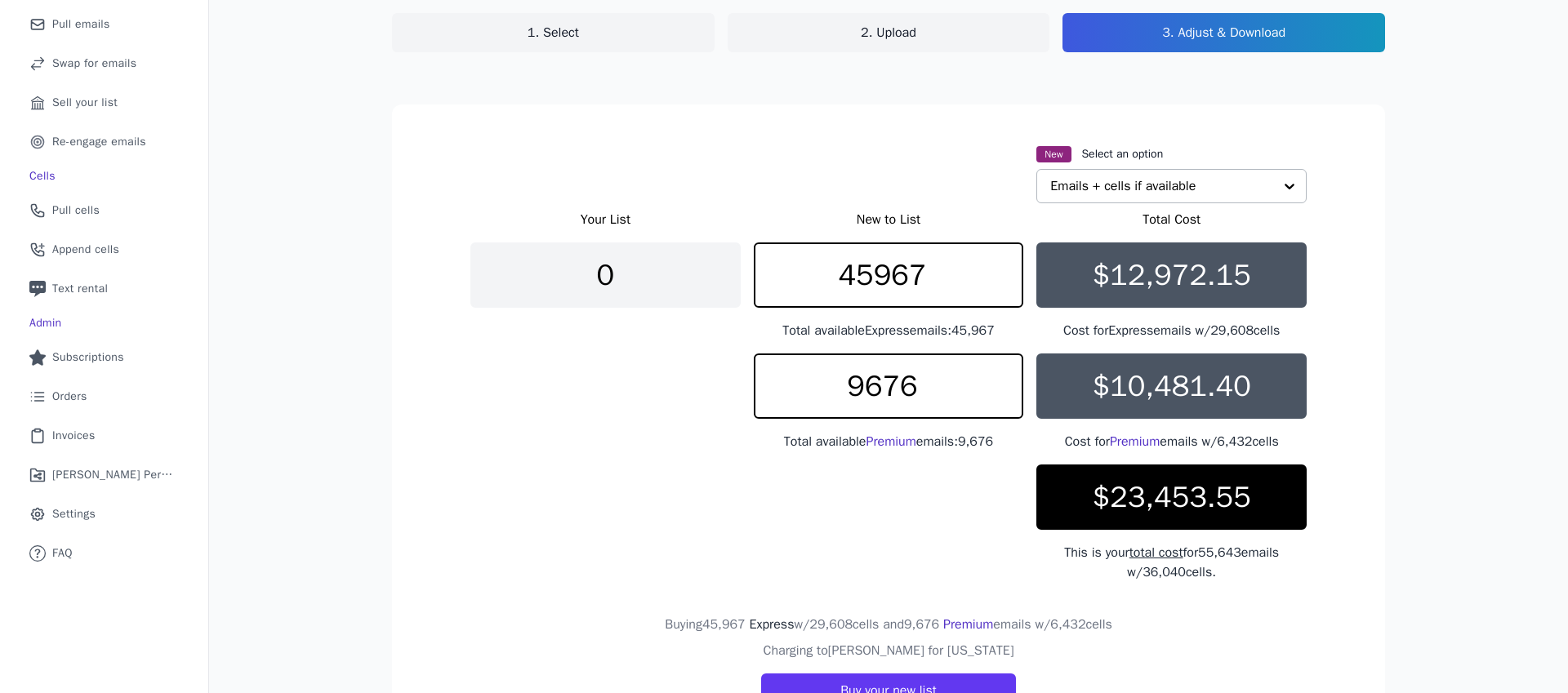 click on "Your List   New to List   Total Cost   0   45967   Total available  Express  emails:  45,967   $12,972.15   Cost for  Express  emails w/  29,608  cells   9676   Total available  Premium
emails:  9,676   $10,481.40   Cost for  Premium  emails w/  6,432
cells     $23,453.55   This is your  total cost  for  55,643
emails w/  36,040  cells." at bounding box center [889, 396] 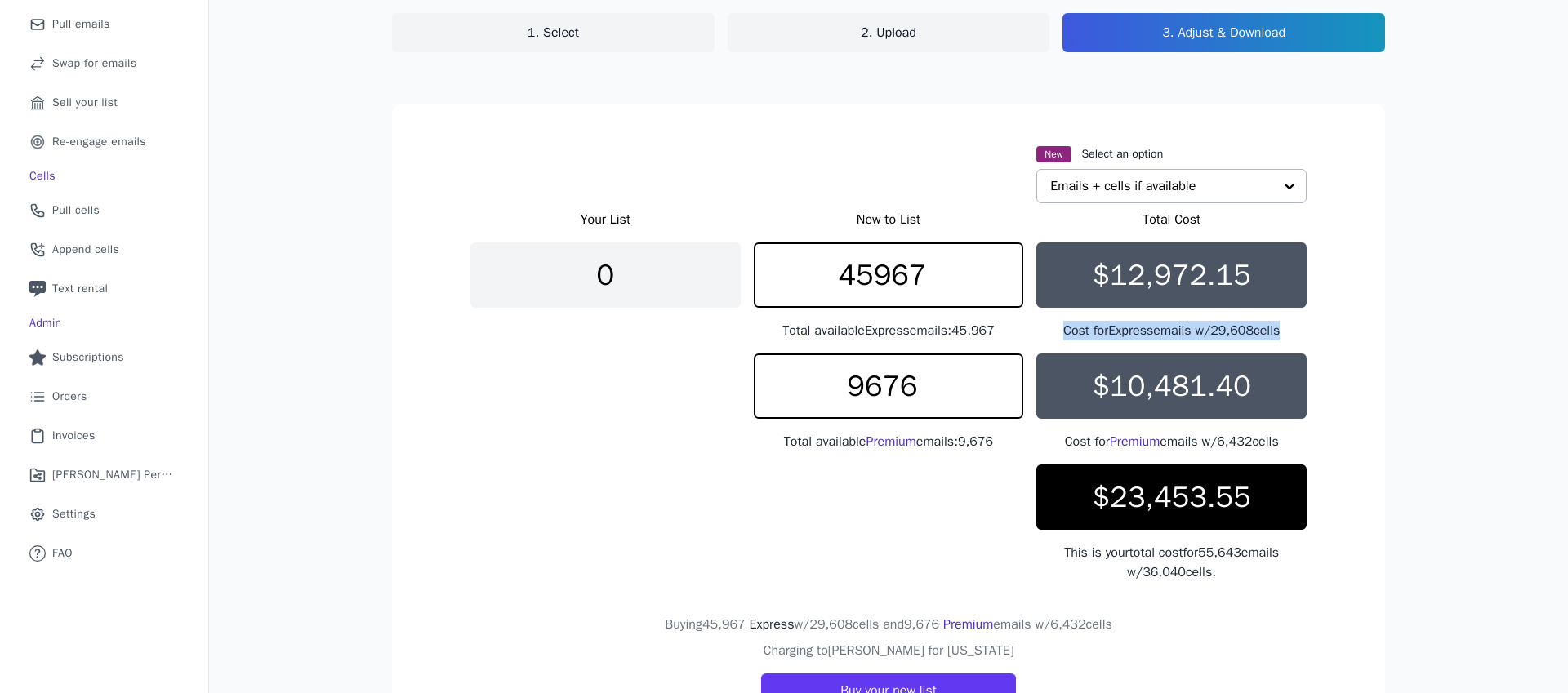 drag, startPoint x: 1292, startPoint y: 336, endPoint x: 1108, endPoint y: 338, distance: 184.0109 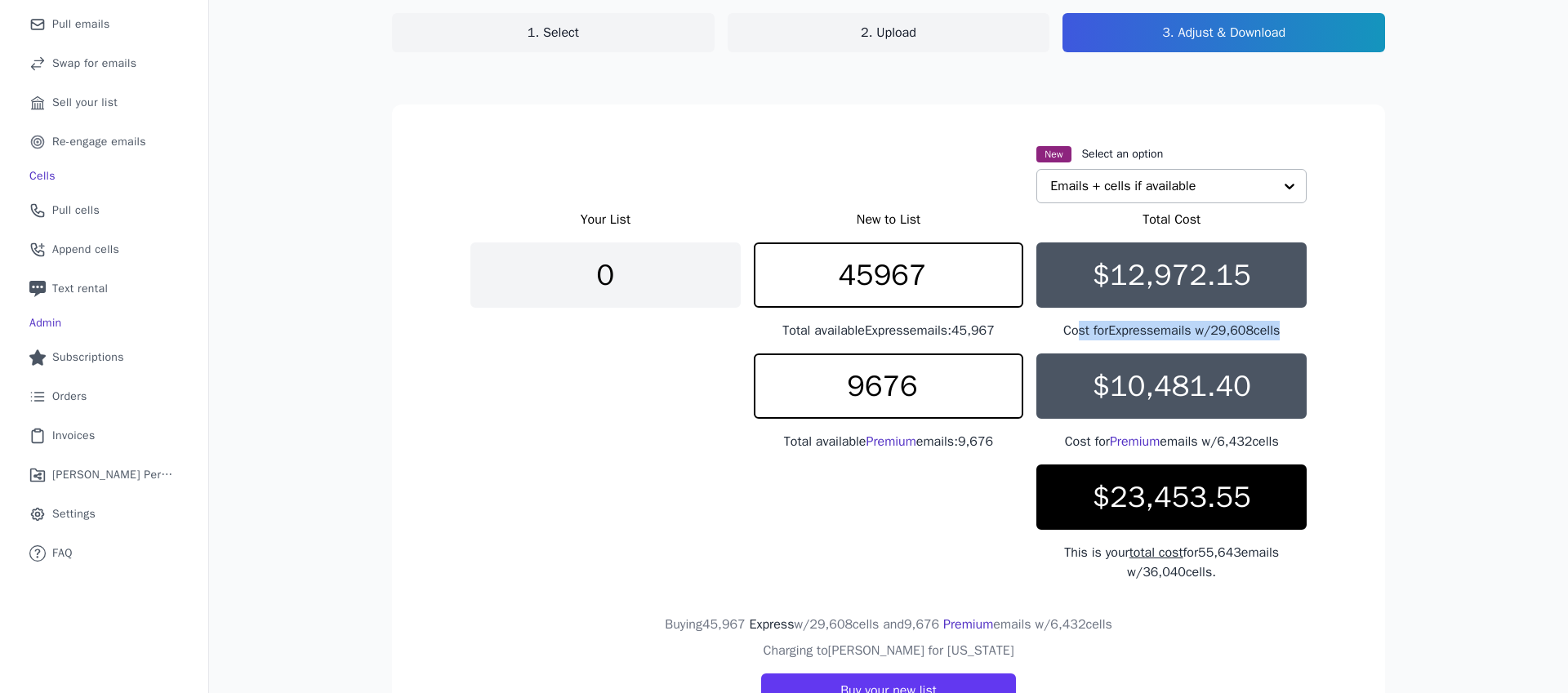 drag, startPoint x: 1077, startPoint y: 333, endPoint x: 1283, endPoint y: 328, distance: 206.06067 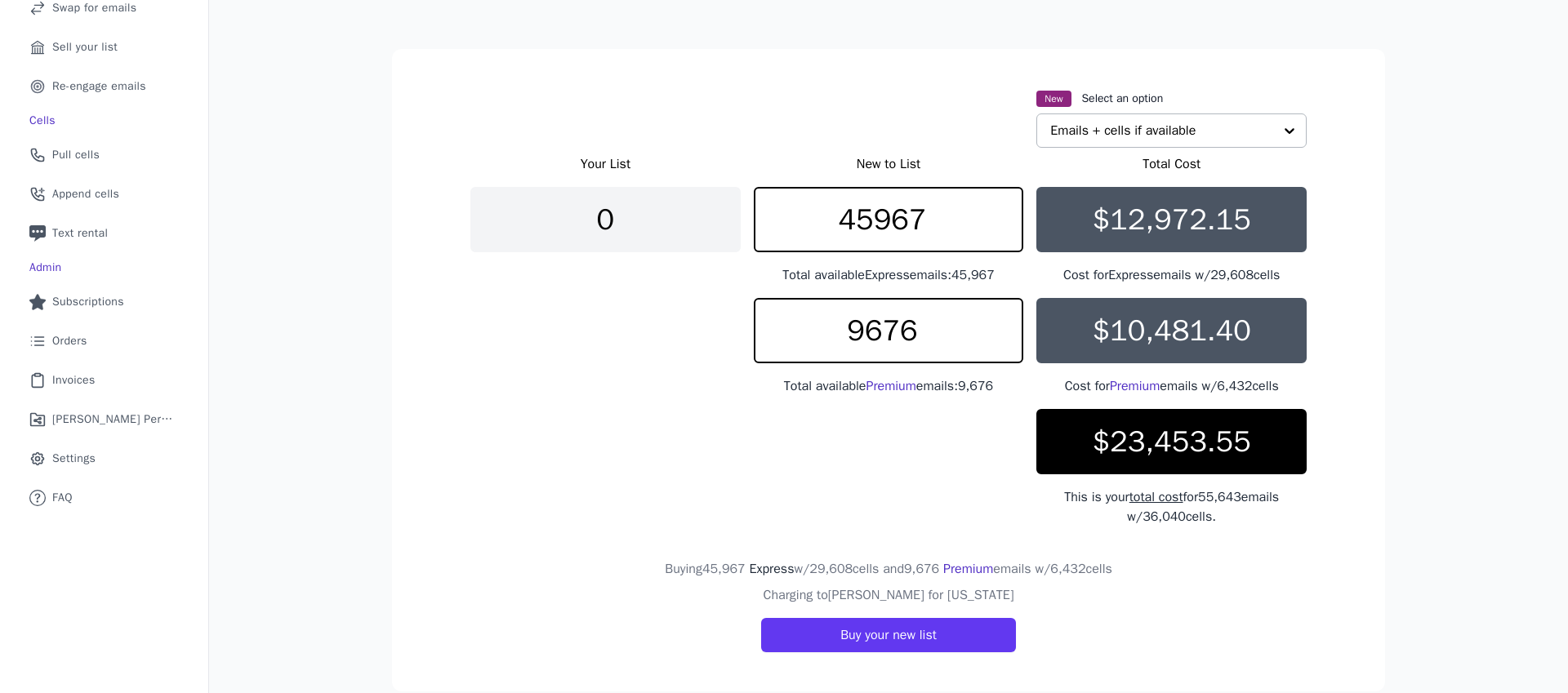 scroll, scrollTop: 220, scrollLeft: 0, axis: vertical 